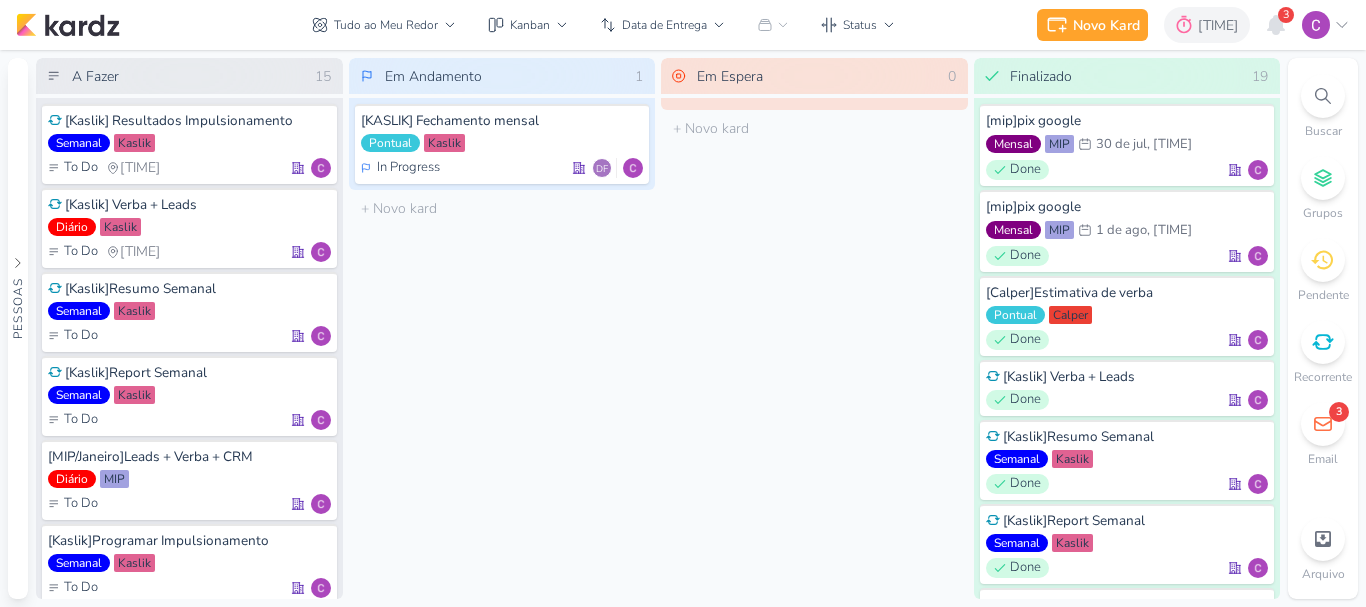 scroll, scrollTop: 0, scrollLeft: 0, axis: both 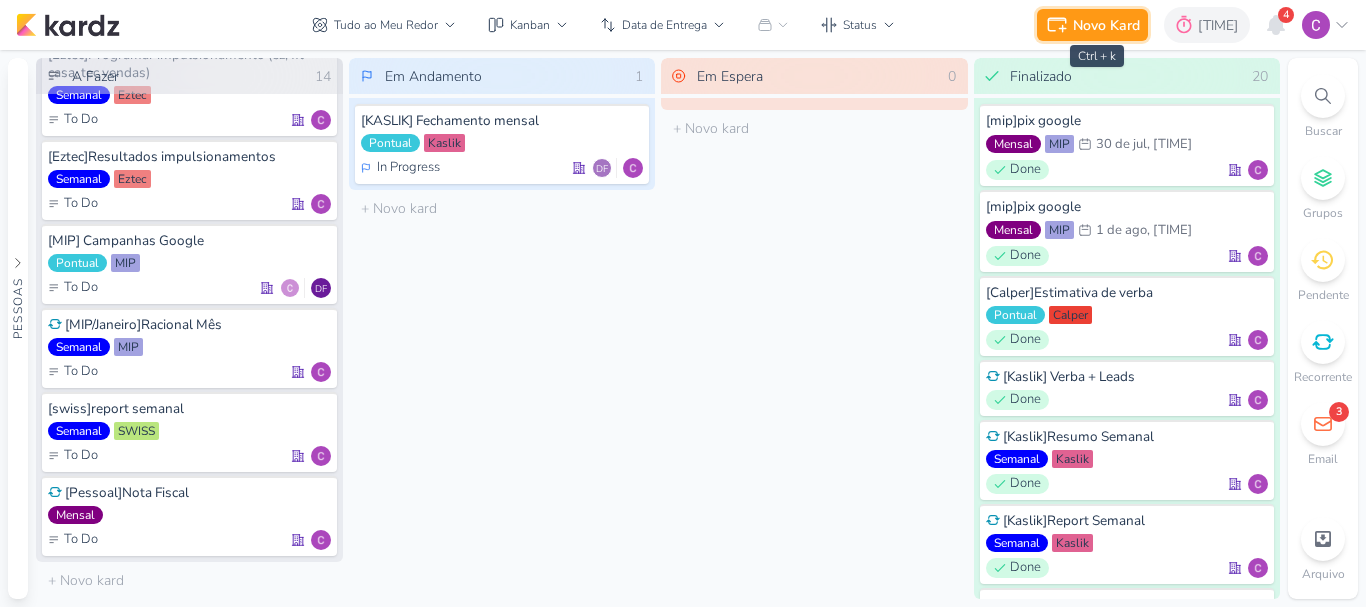 click on "Novo Kard" at bounding box center (1106, 25) 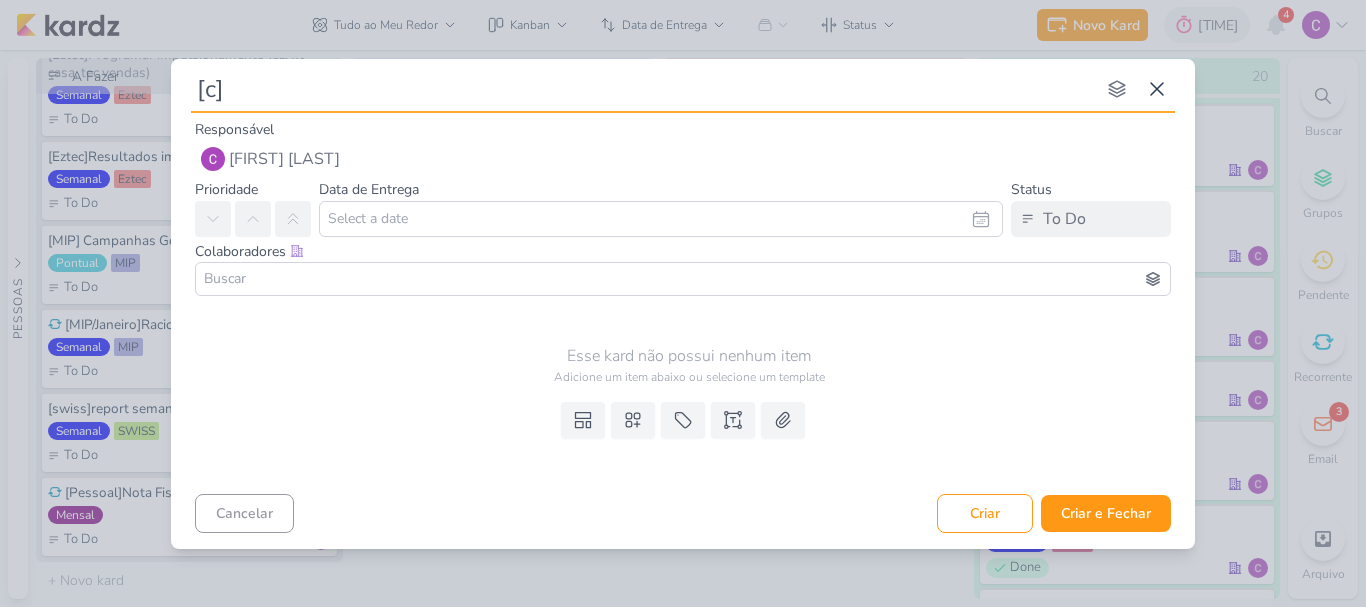 type on "[cr]" 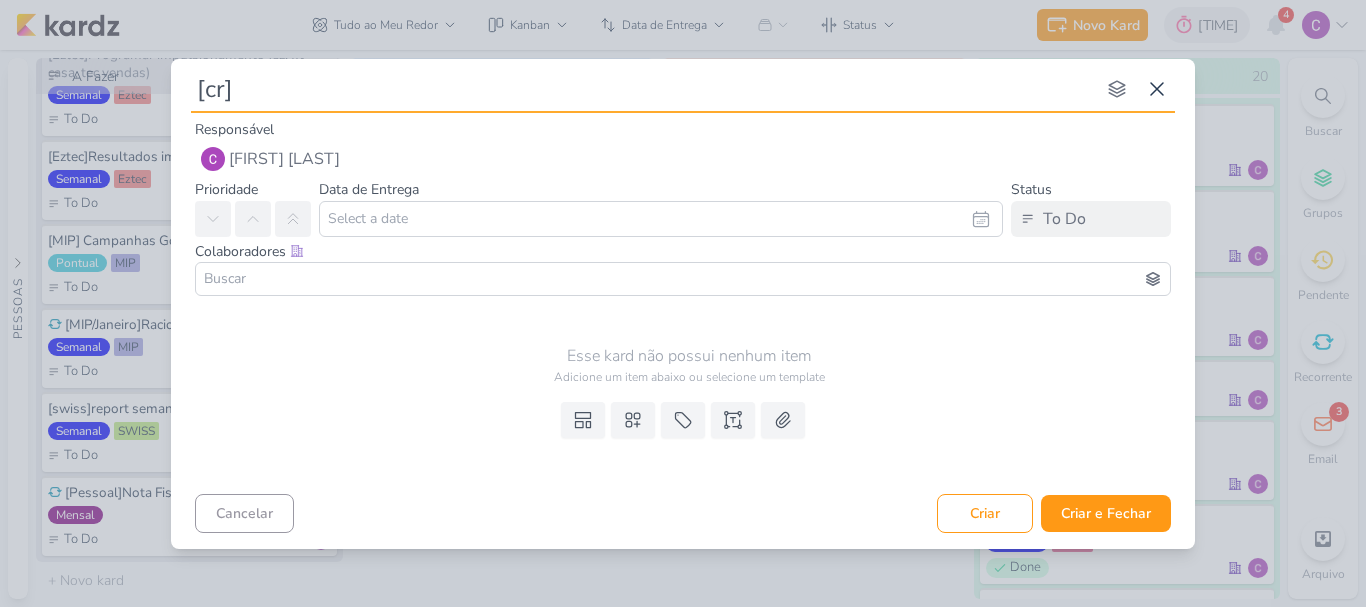type 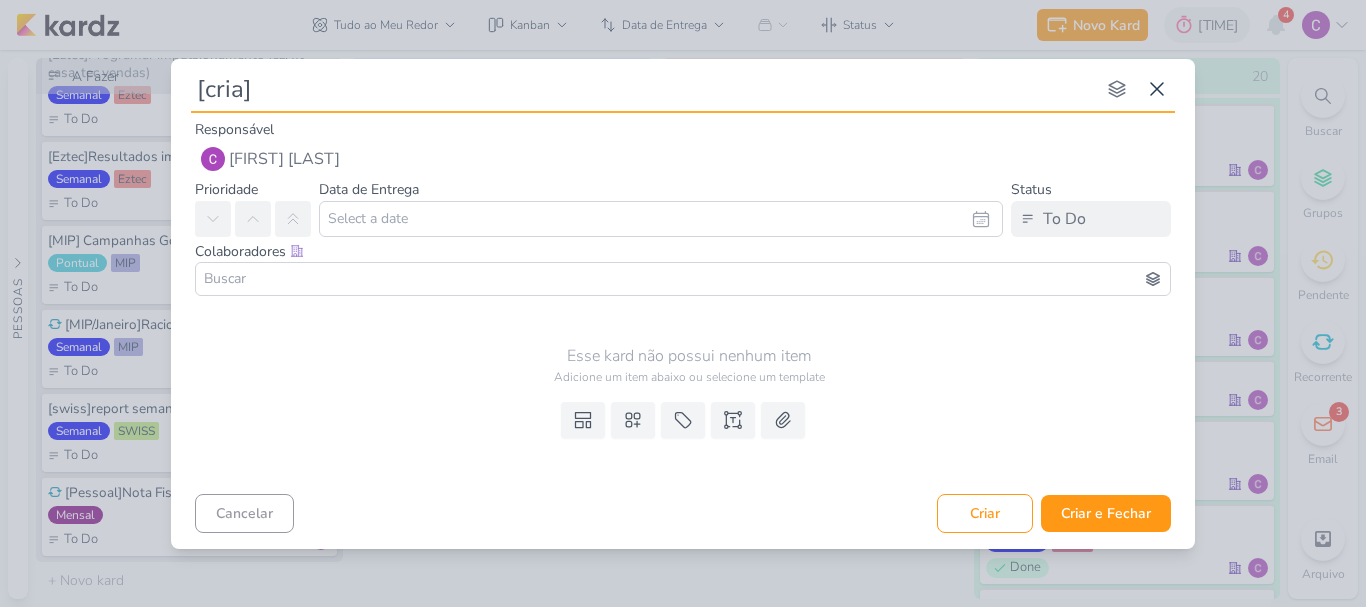 type on "[criat]" 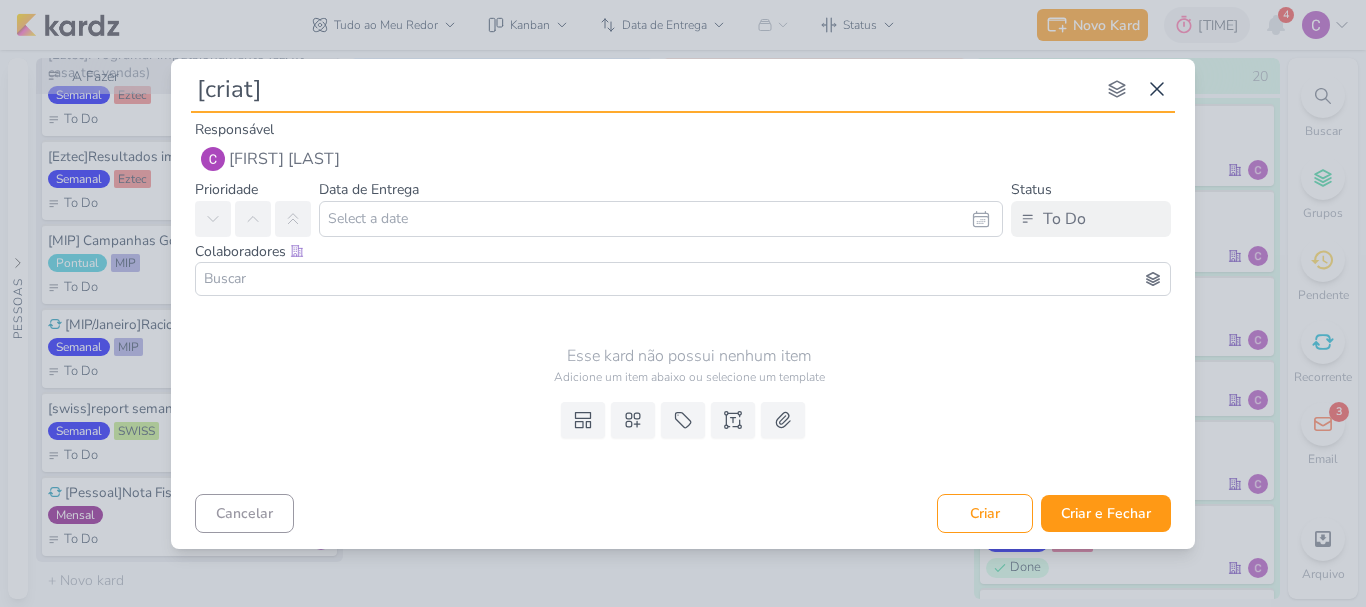 type 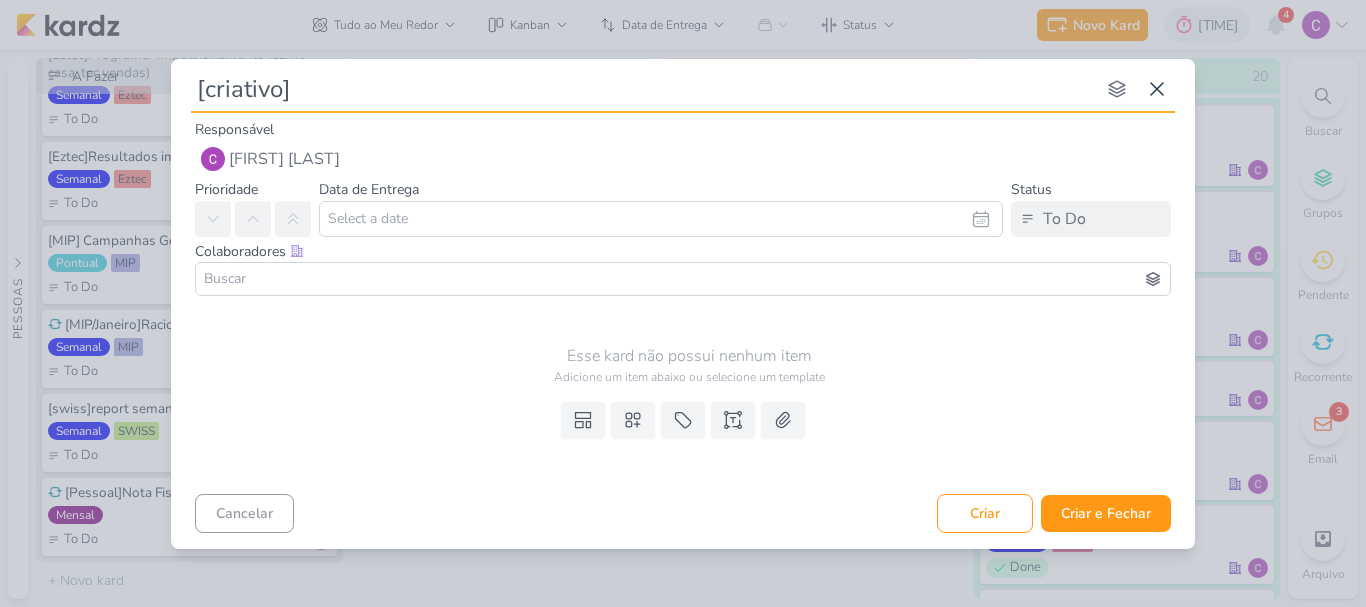 type on "[criativos]" 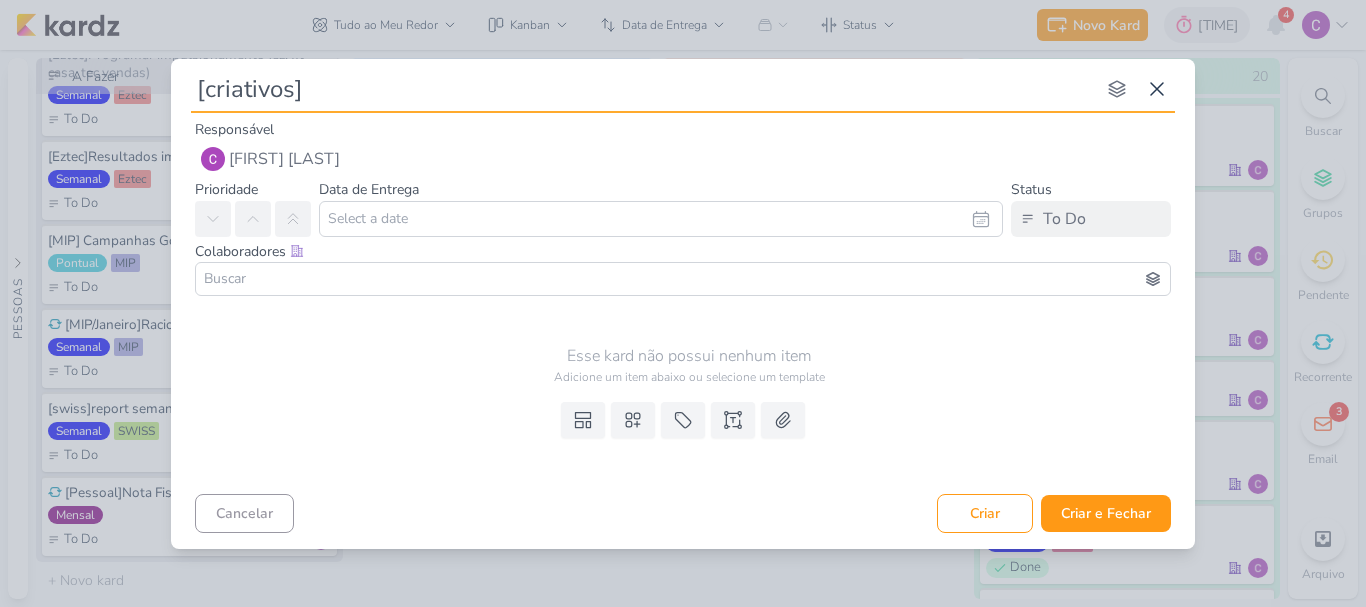 type 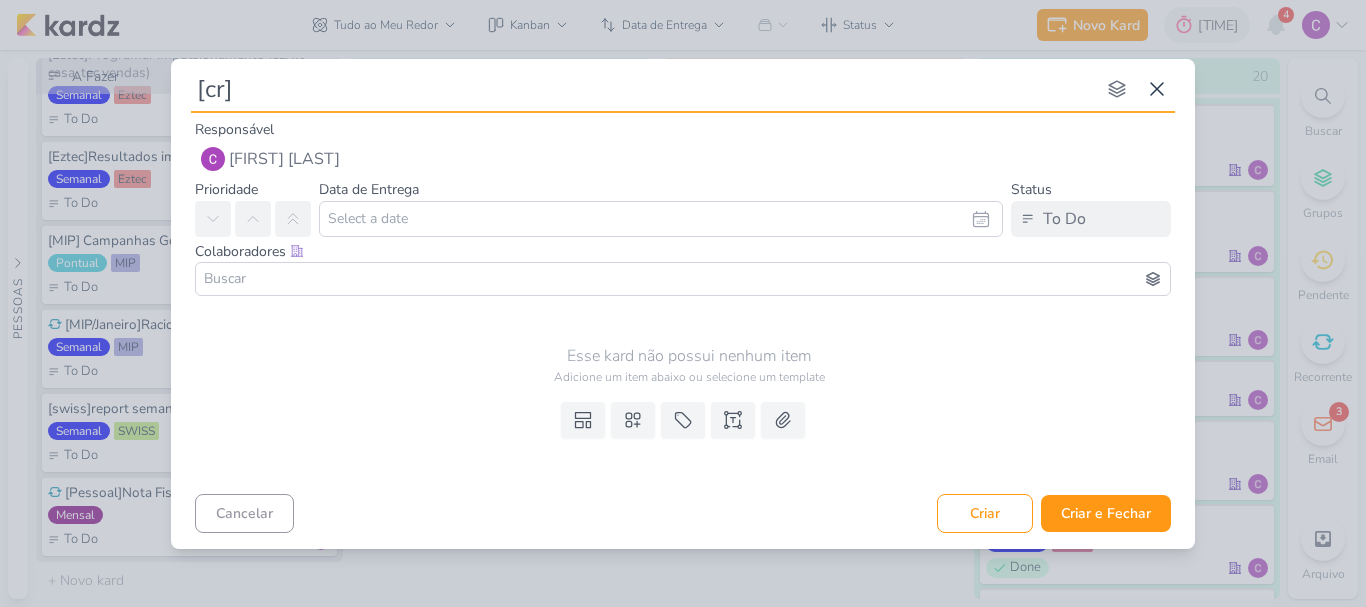 type on "[c]" 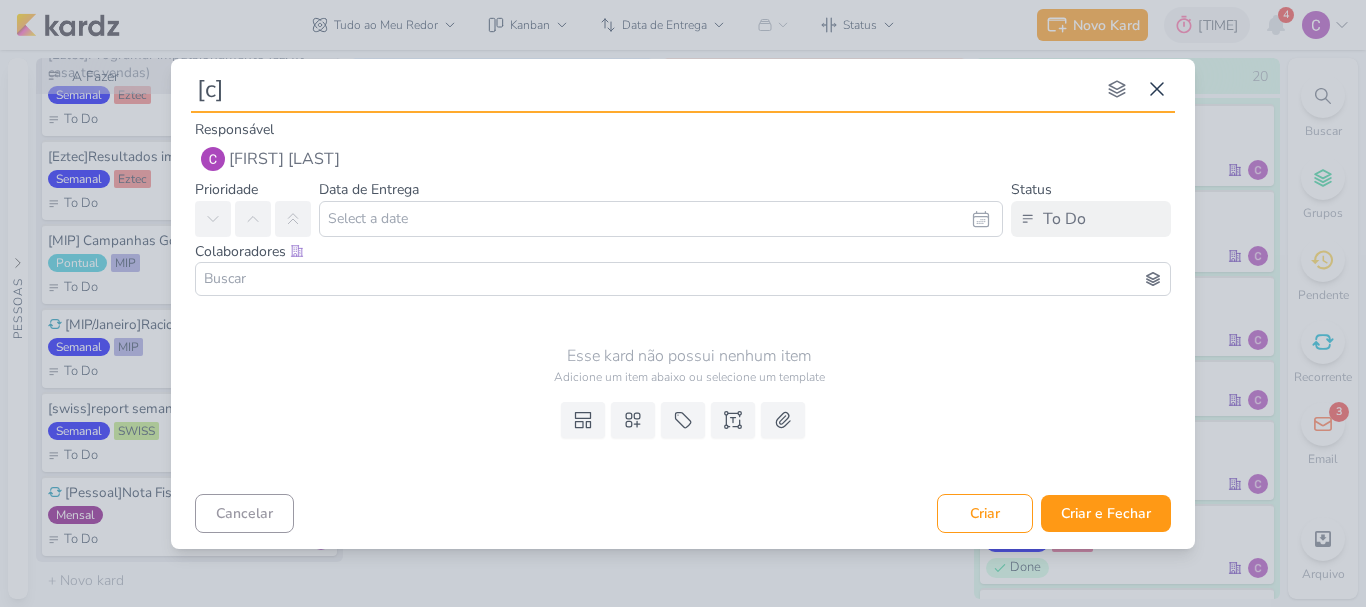 type 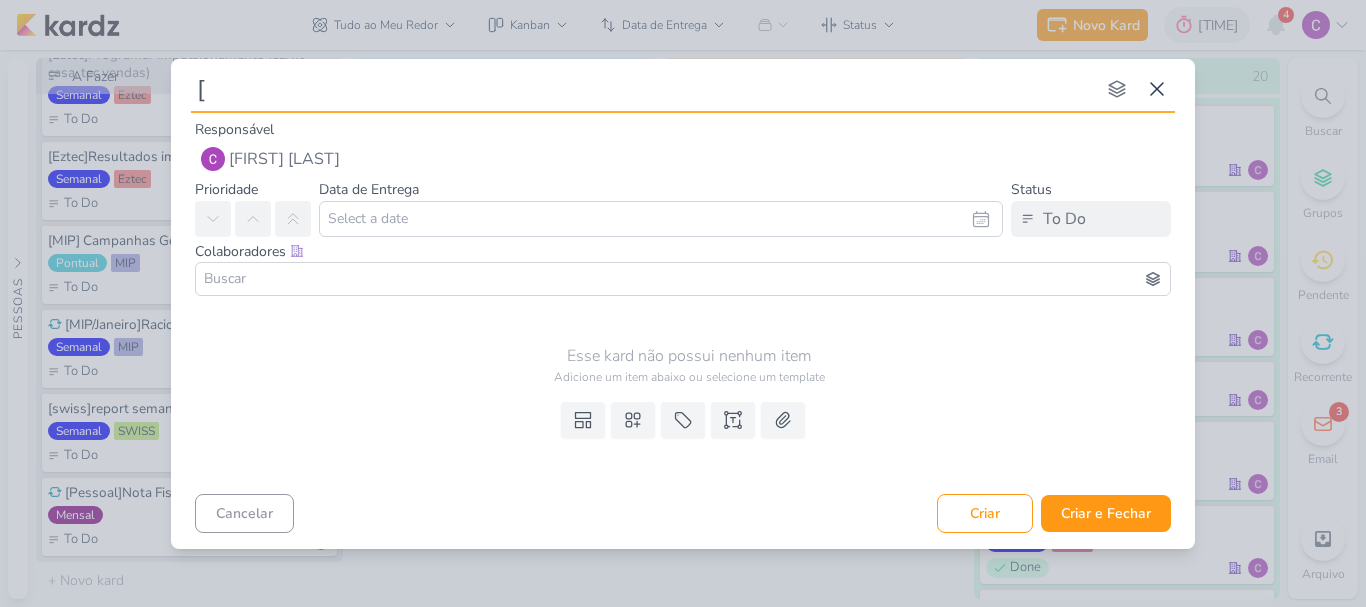 type 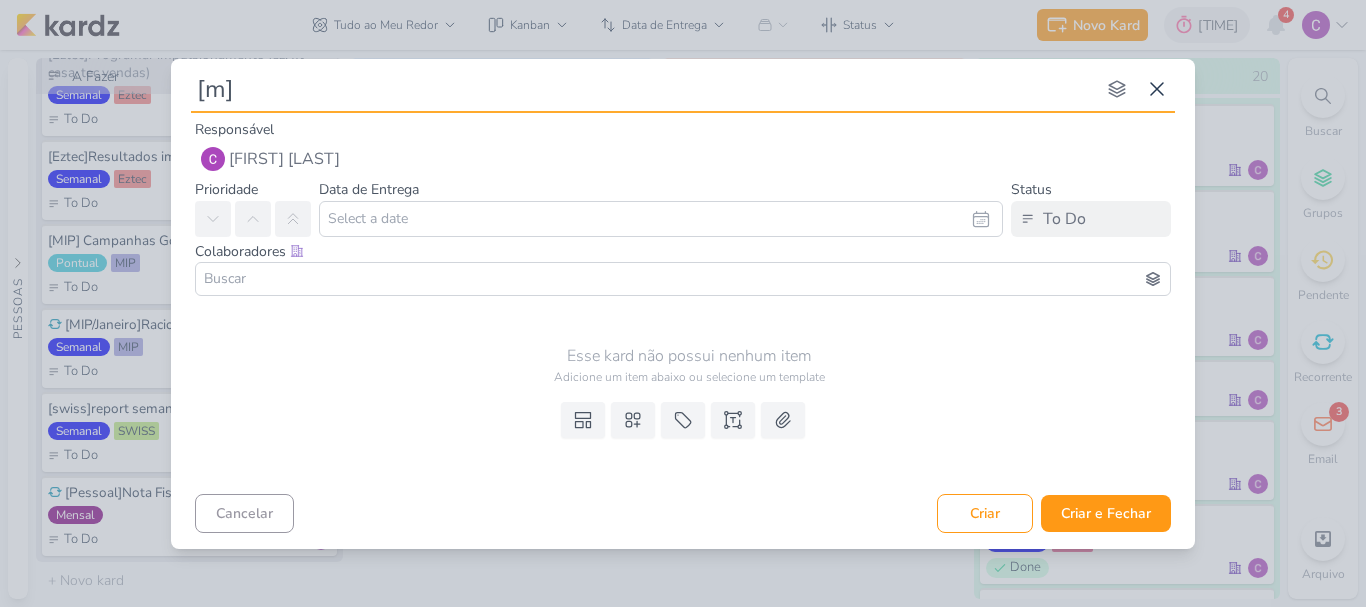 type 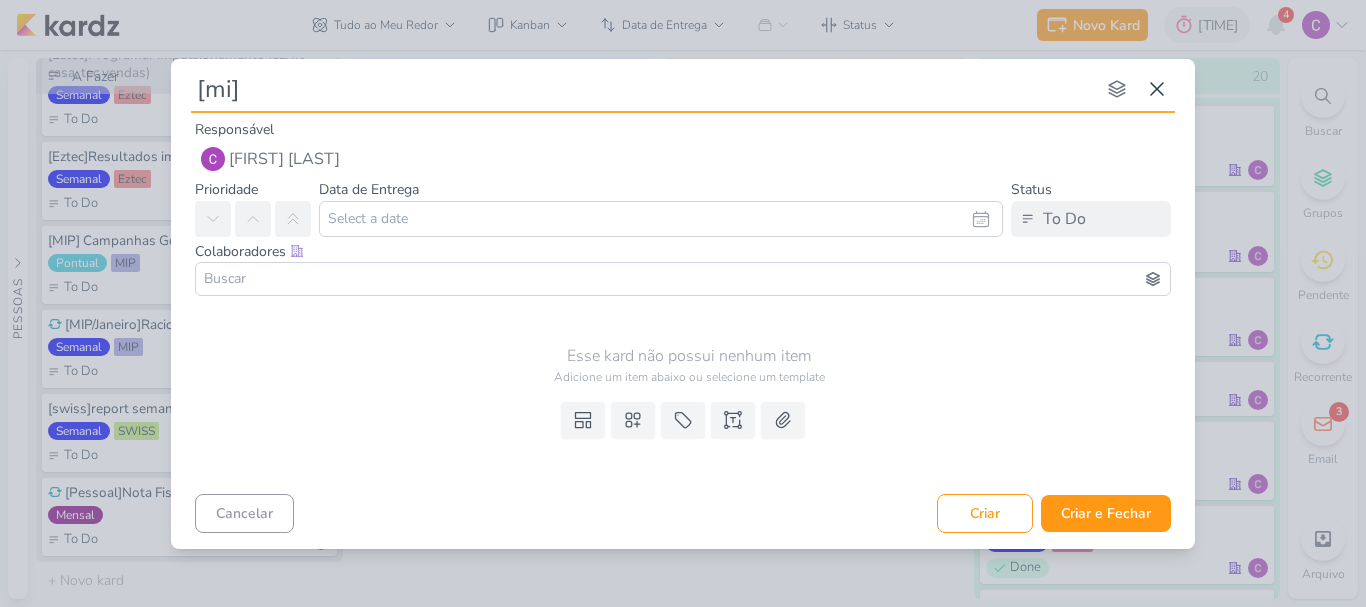 type on "[mip]" 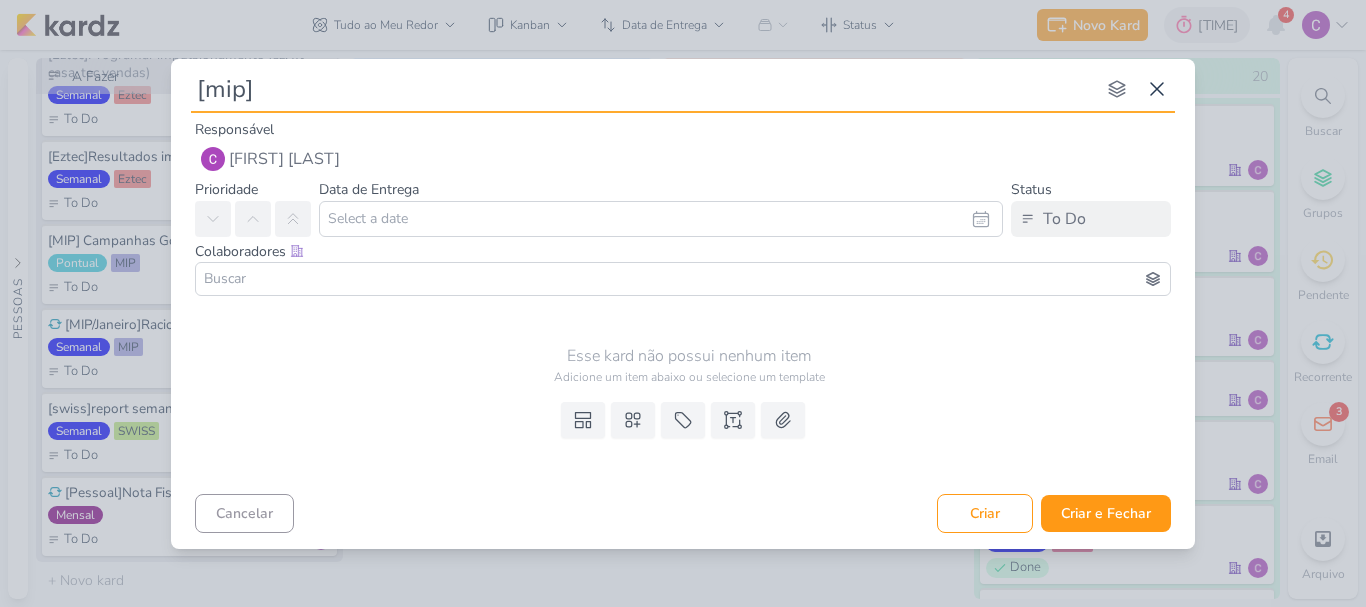 type 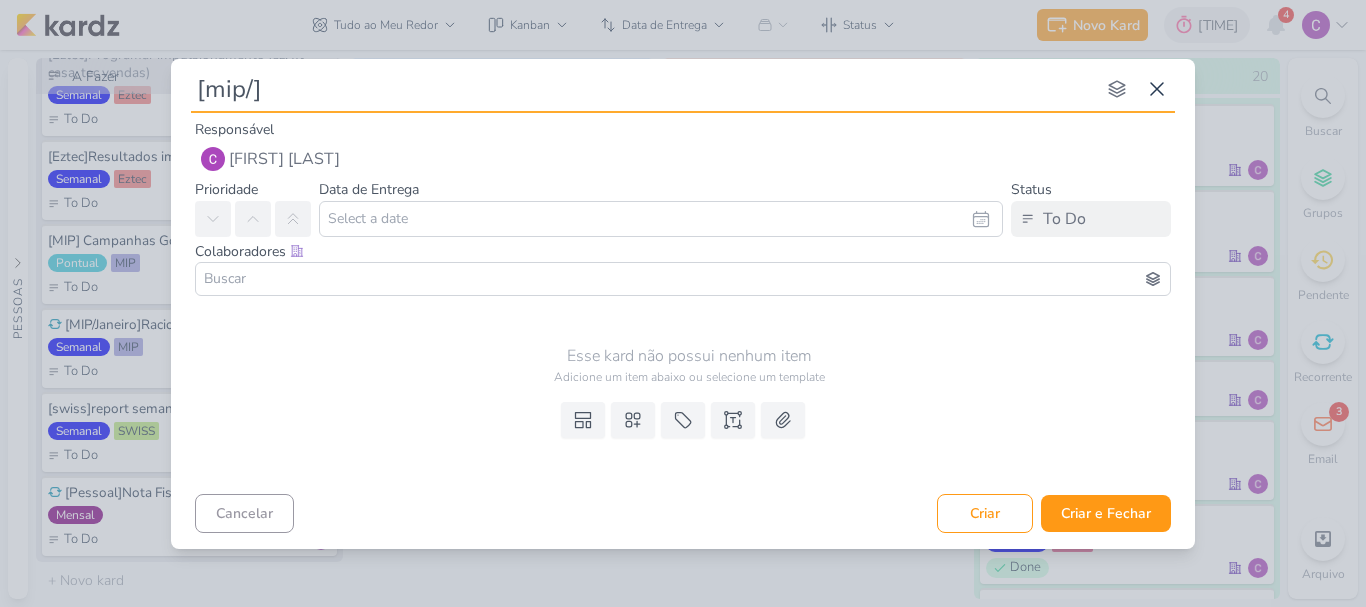 type on "[mip/j]" 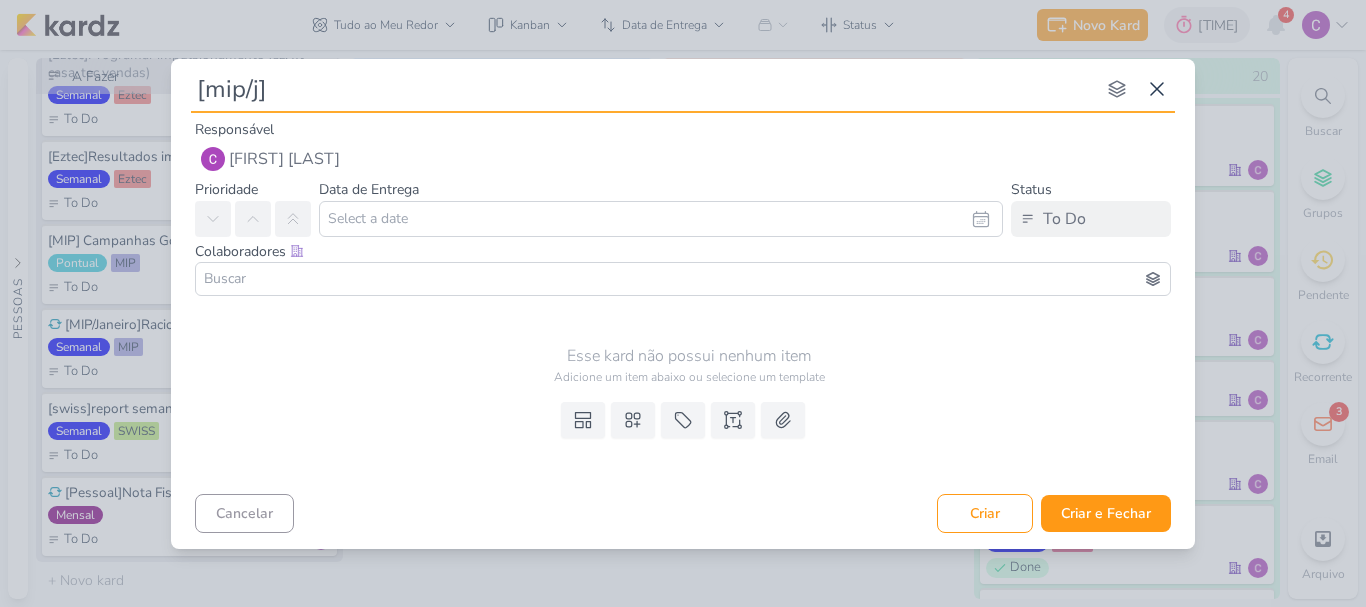 type 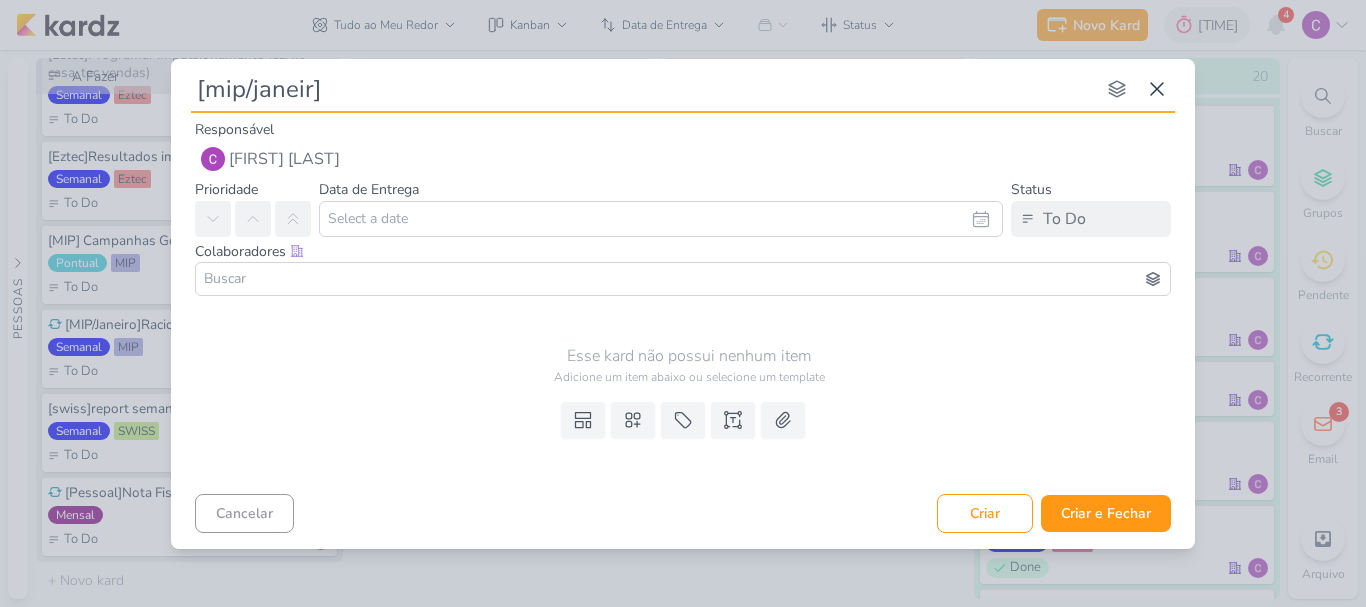 type on "[mip/janeiro]" 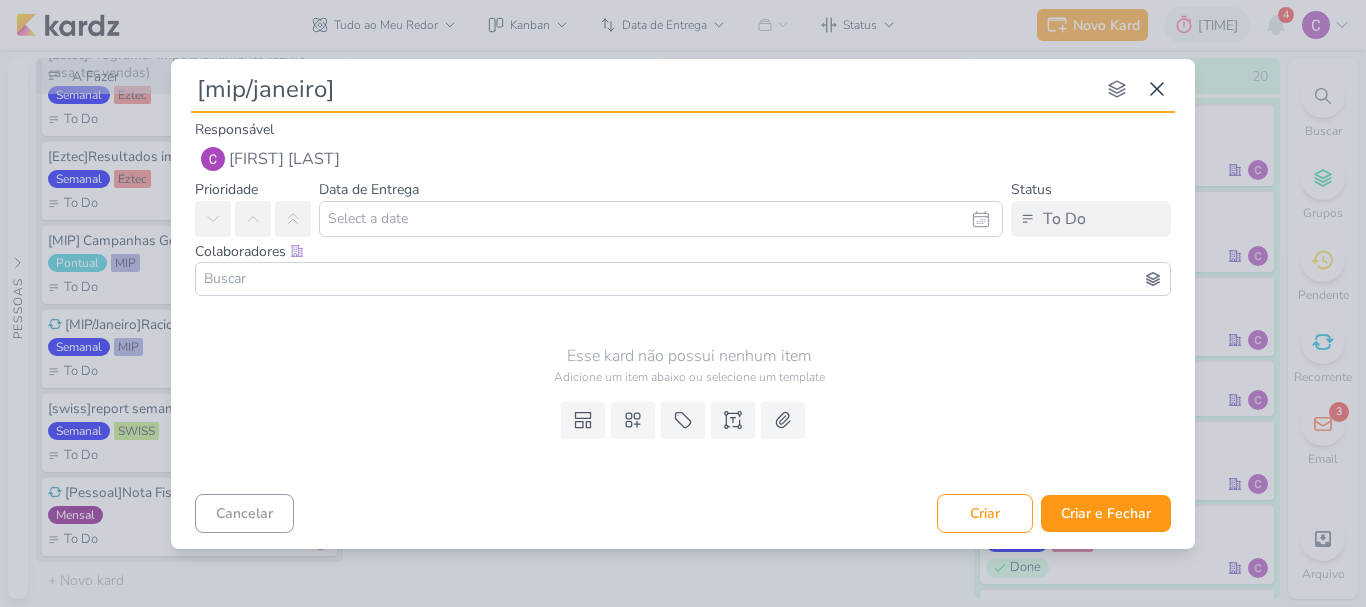type 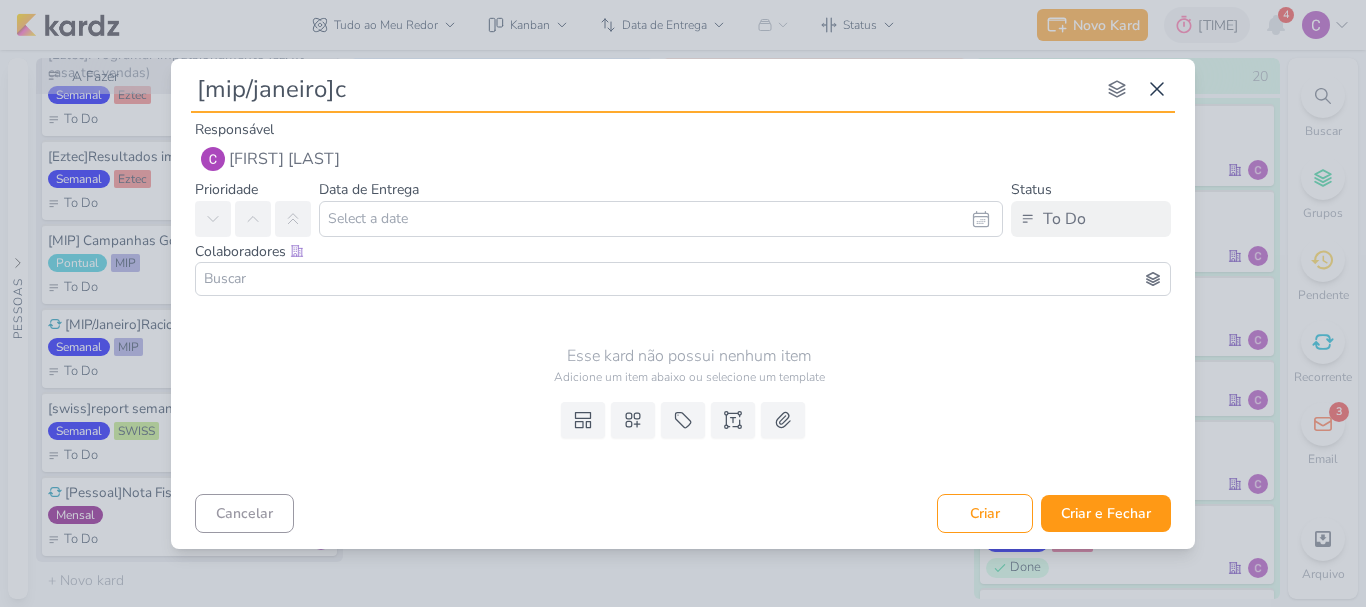 type on "[mip/janeiro]" 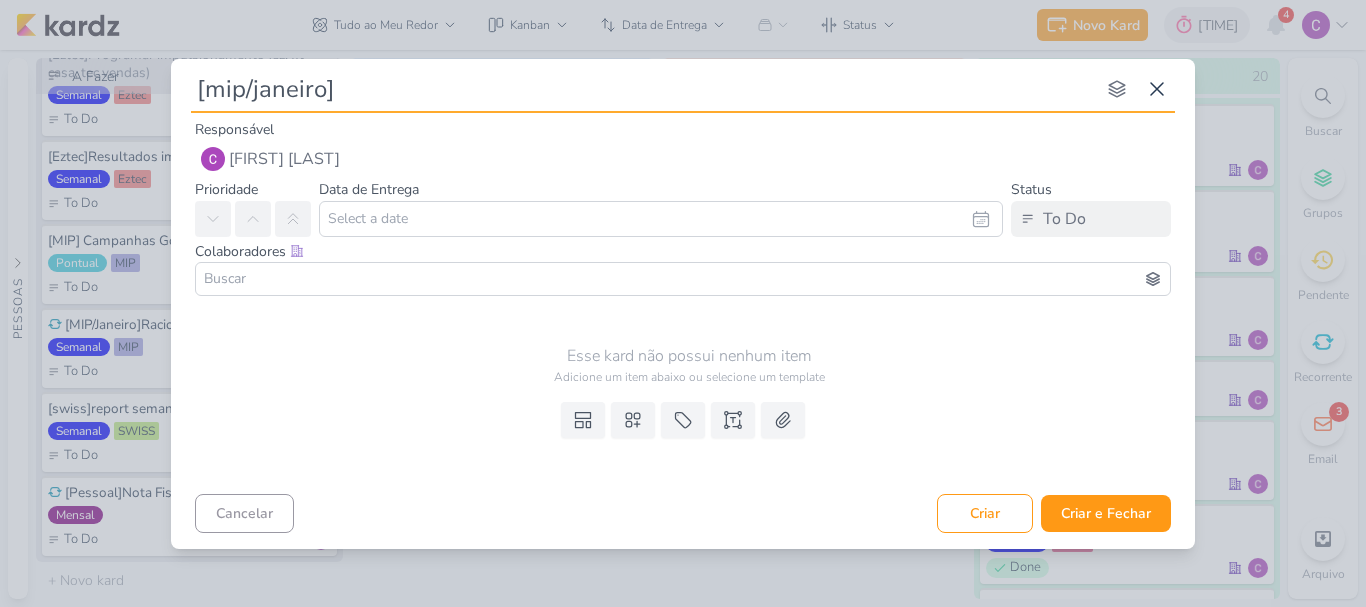 type 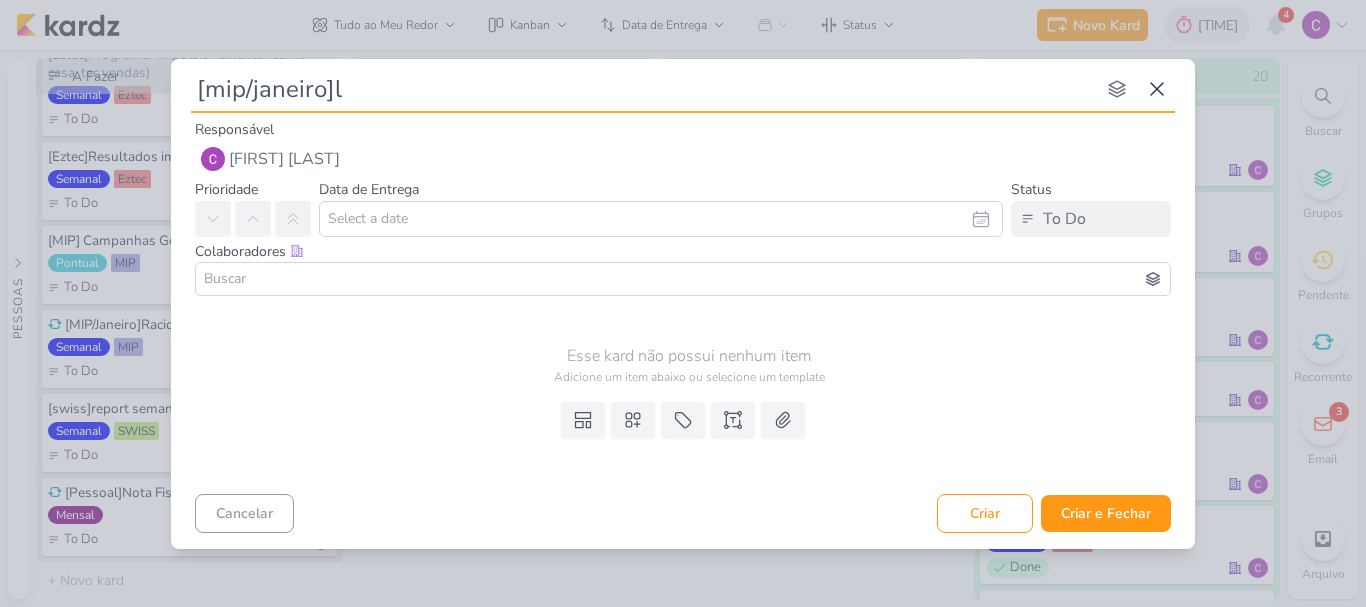 type 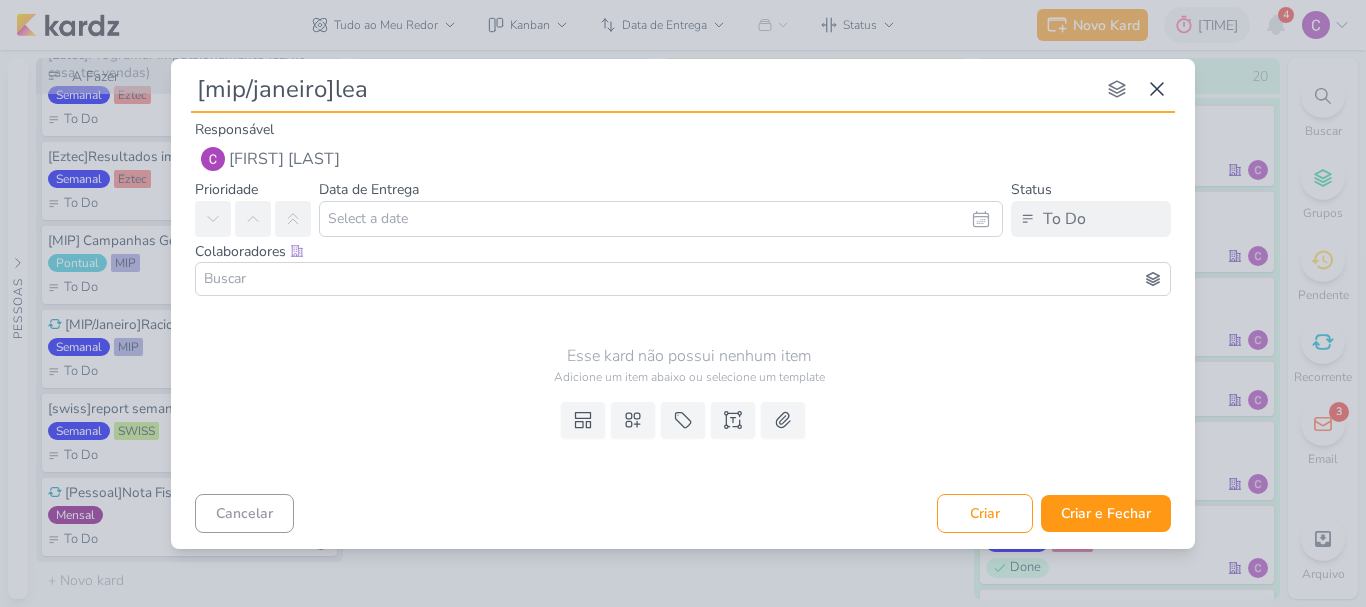 type on "[mip/janeiro]lead" 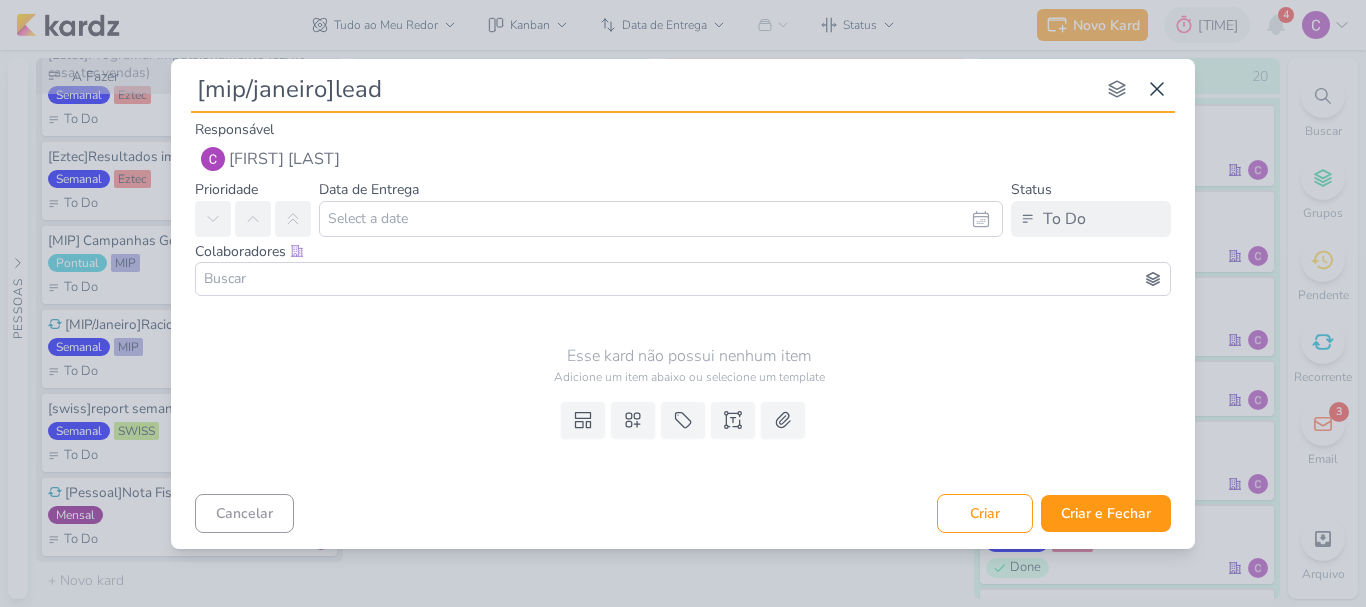 type 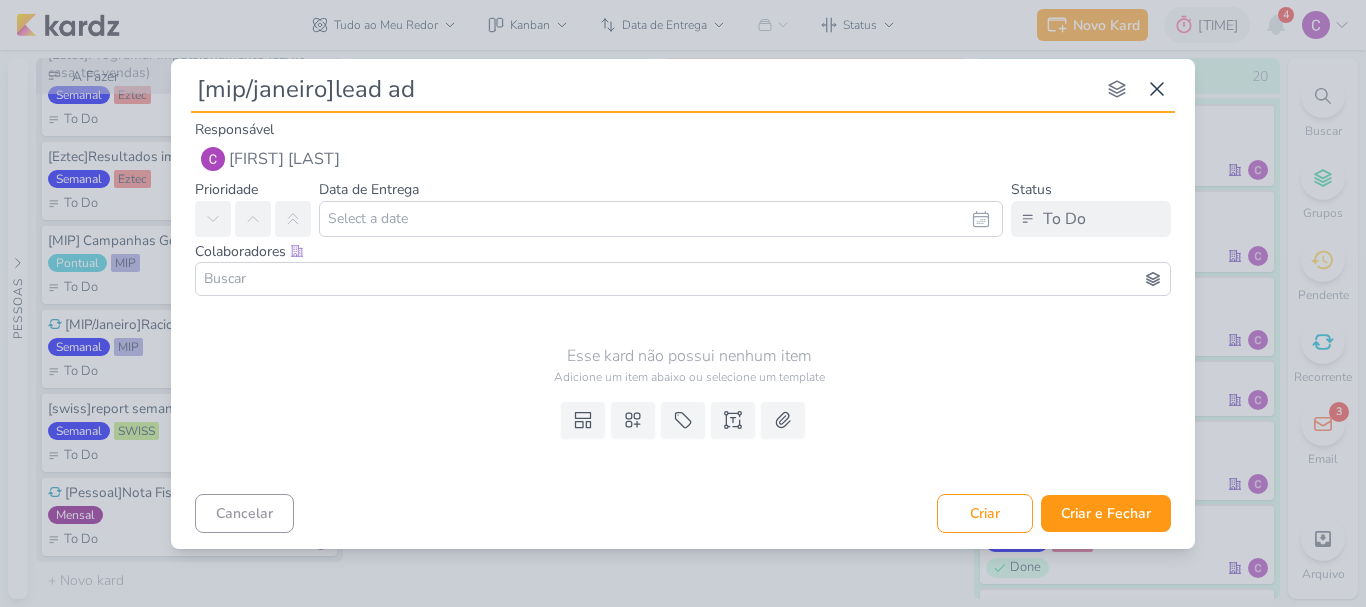 type on "[mip/janeiro]lead ads" 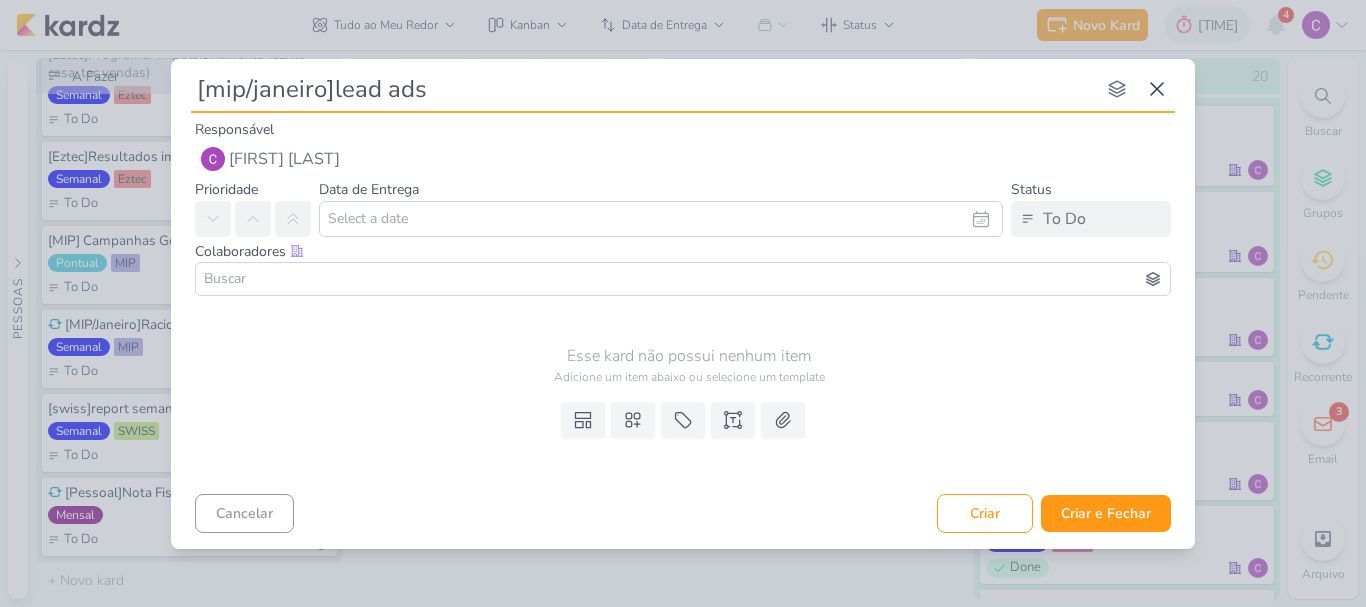 type 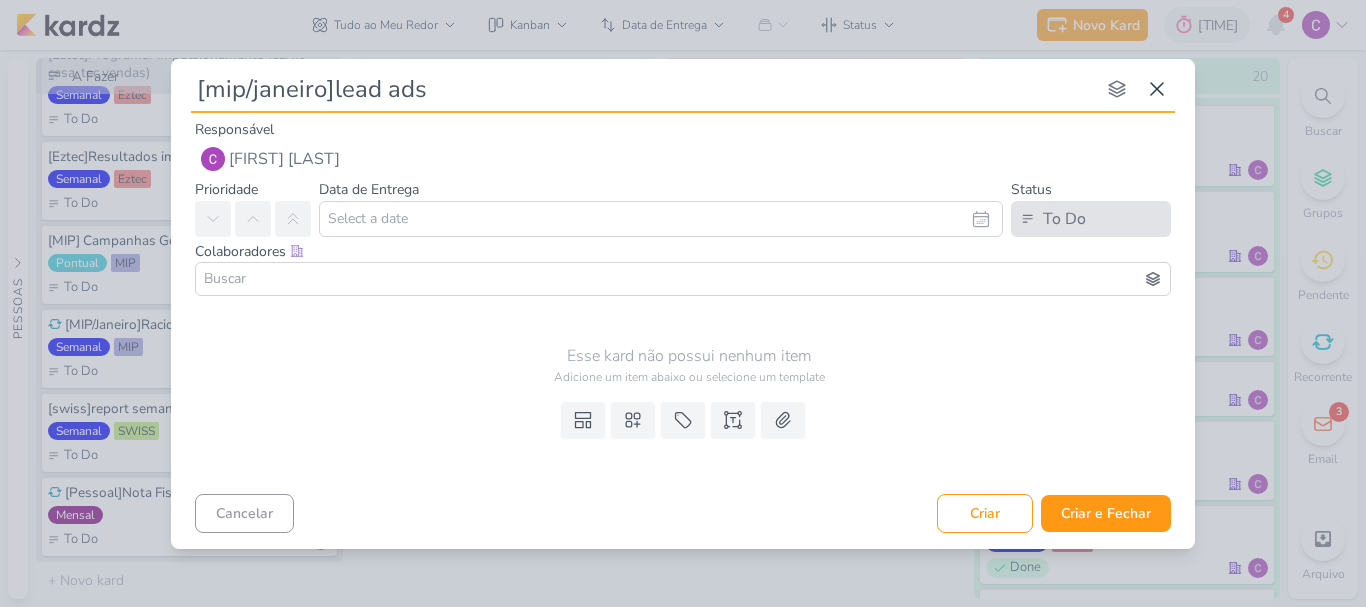type on "[mip/janeiro]lead ads" 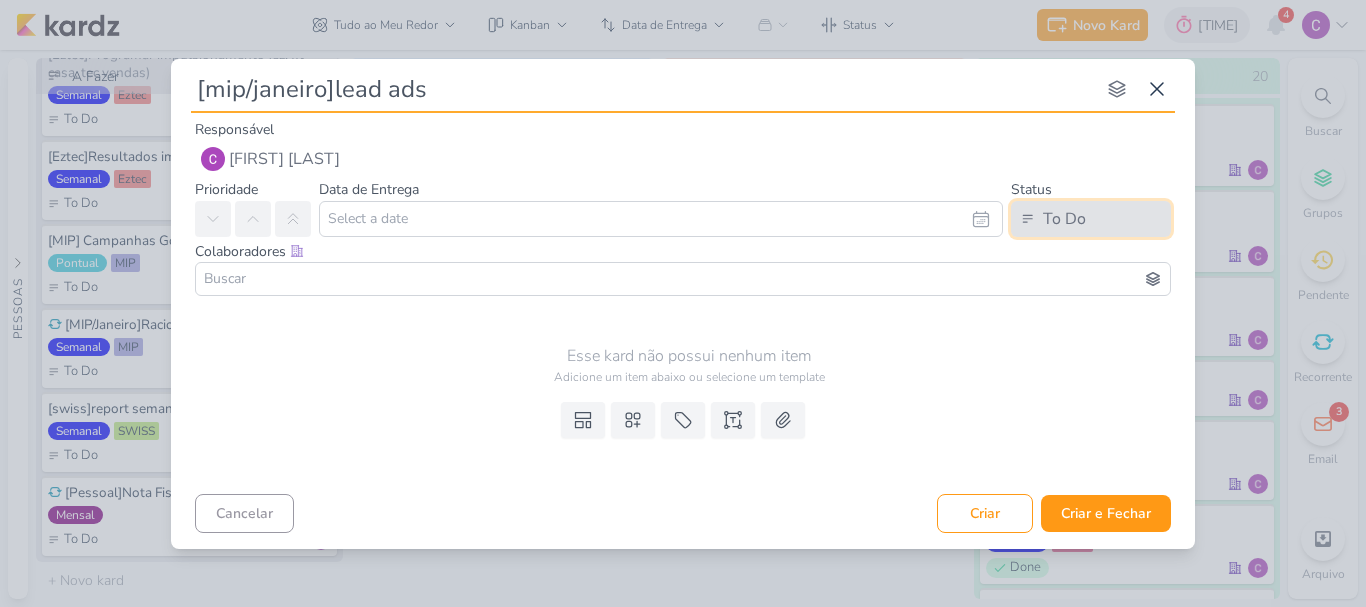 click on "To Do" at bounding box center [1091, 219] 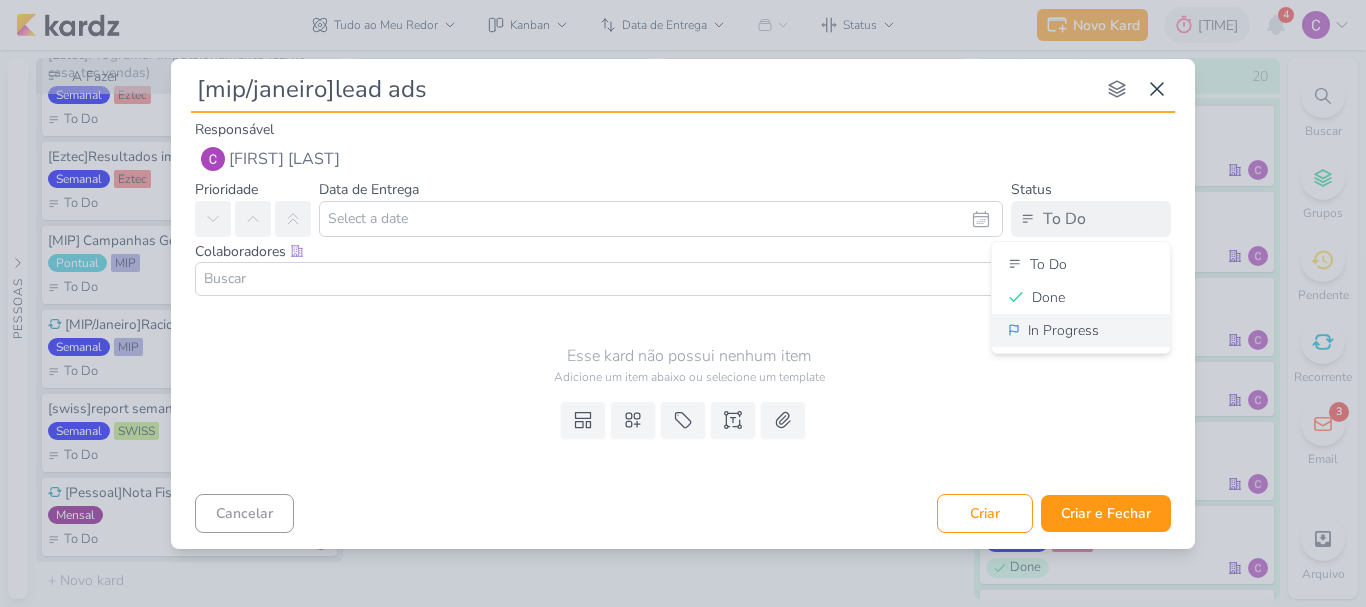 click on "In Progress" at bounding box center (1063, 330) 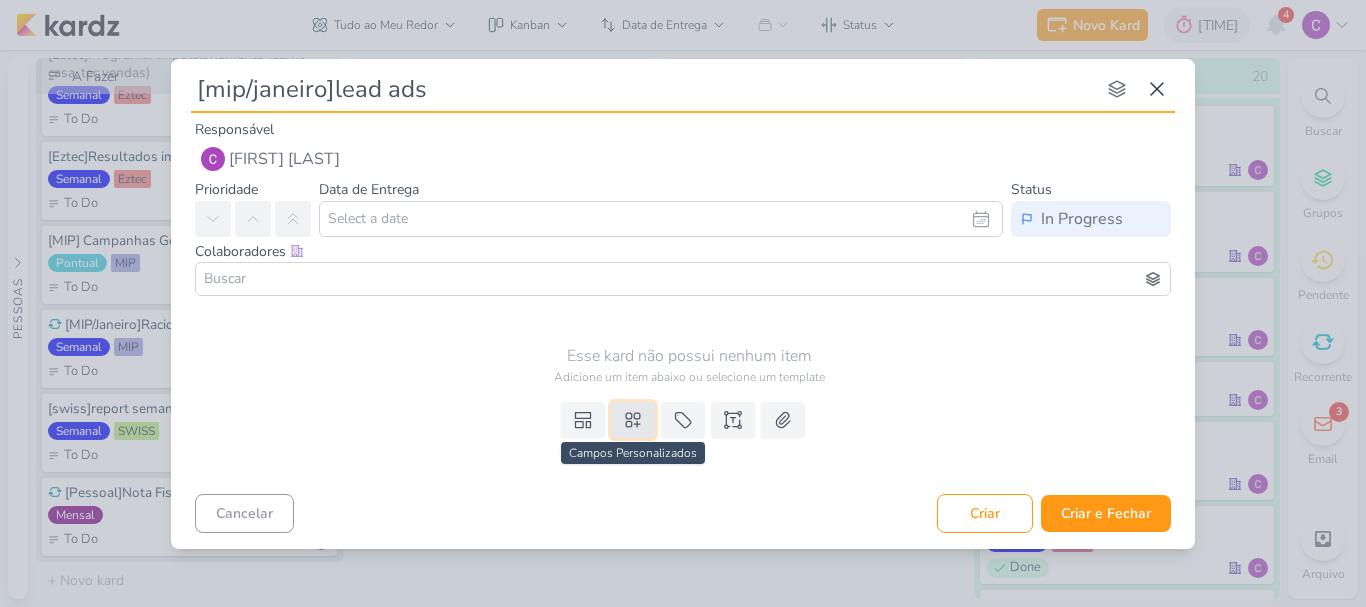 click at bounding box center [633, 420] 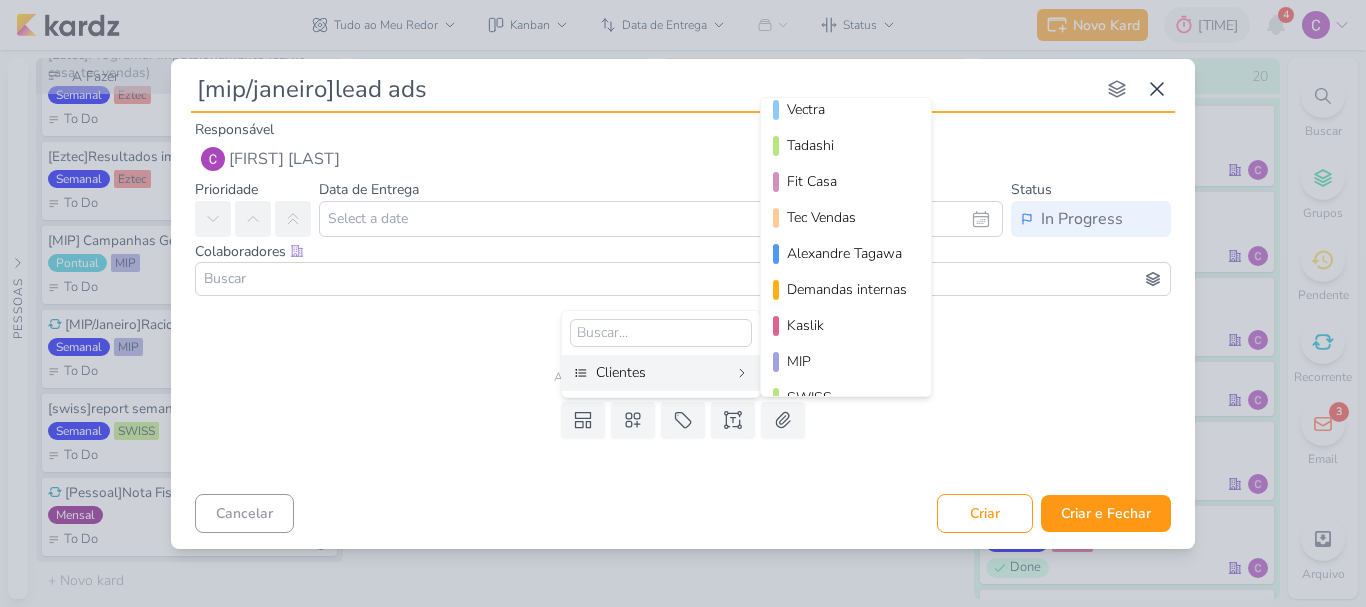 scroll, scrollTop: 290, scrollLeft: 0, axis: vertical 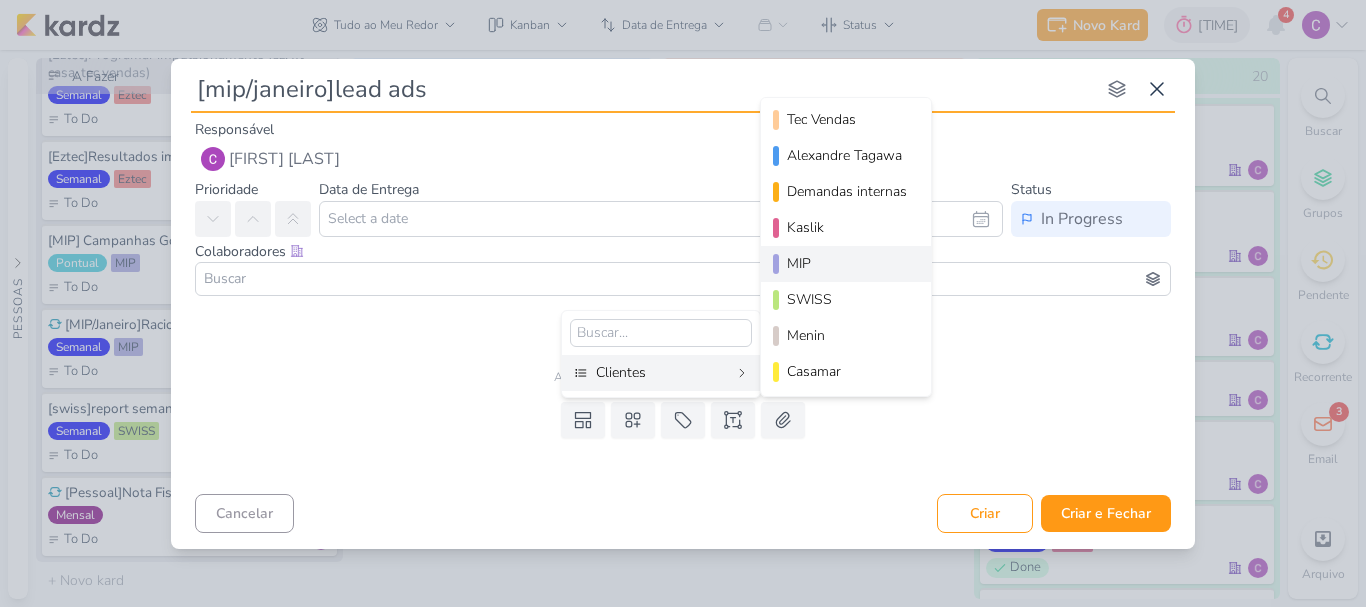 click on "MIP" at bounding box center [847, 263] 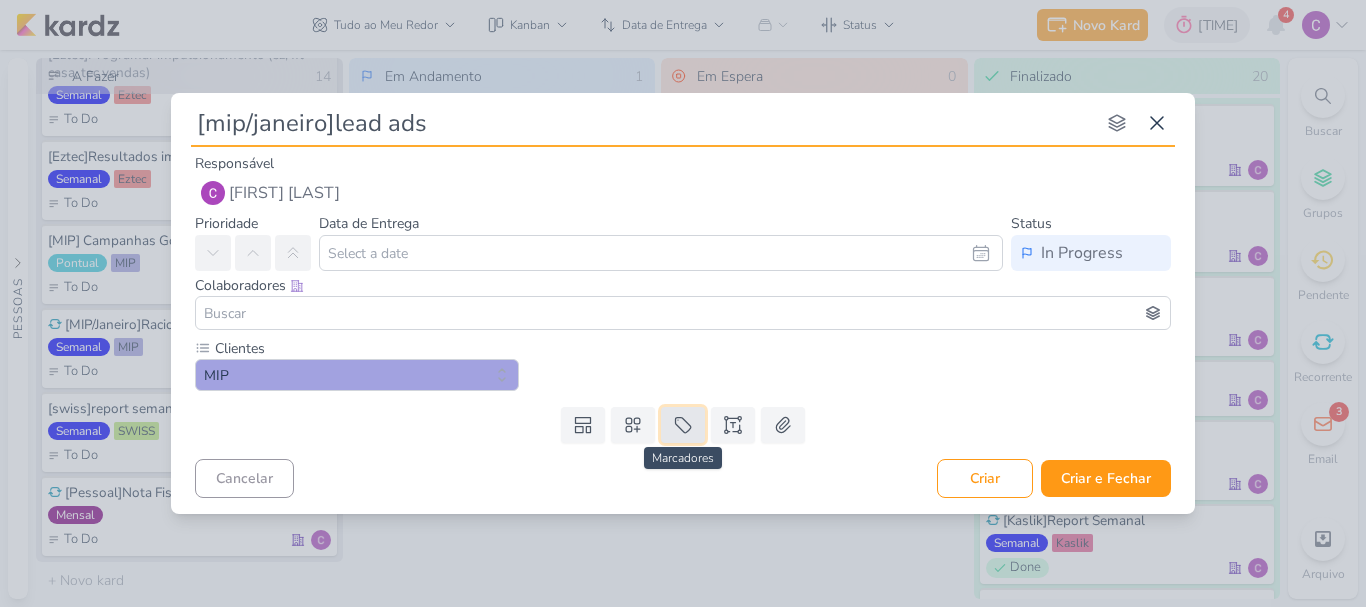 click at bounding box center (683, 425) 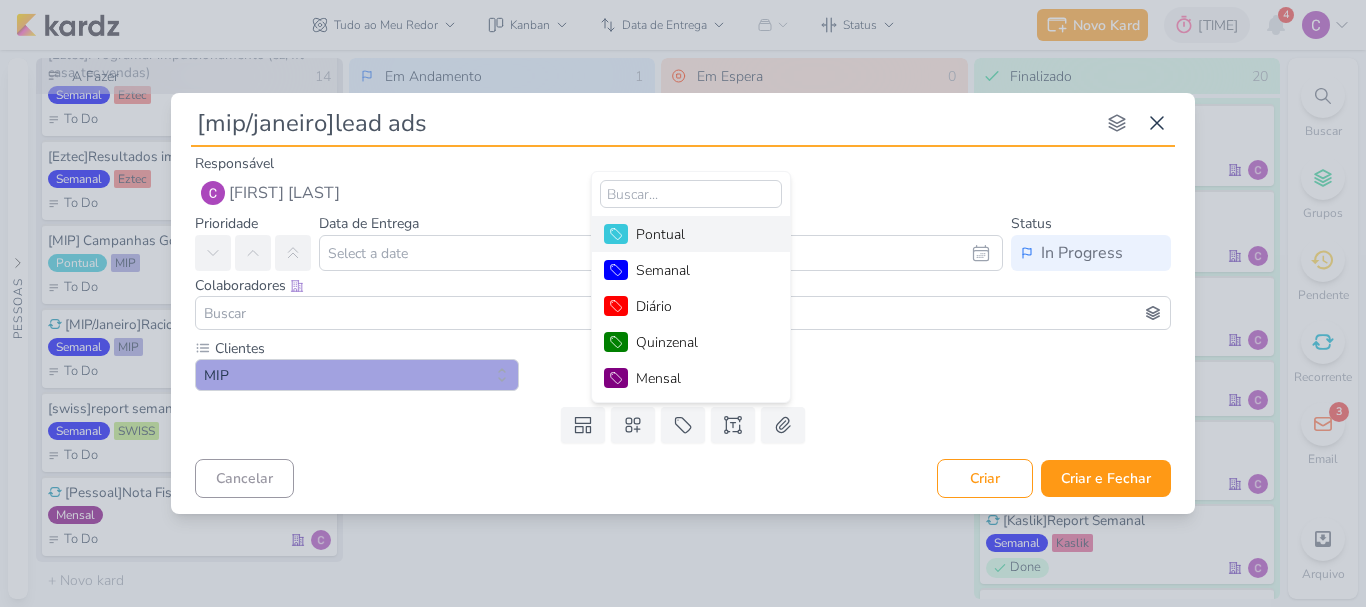 drag, startPoint x: 677, startPoint y: 240, endPoint x: 676, endPoint y: 253, distance: 13.038404 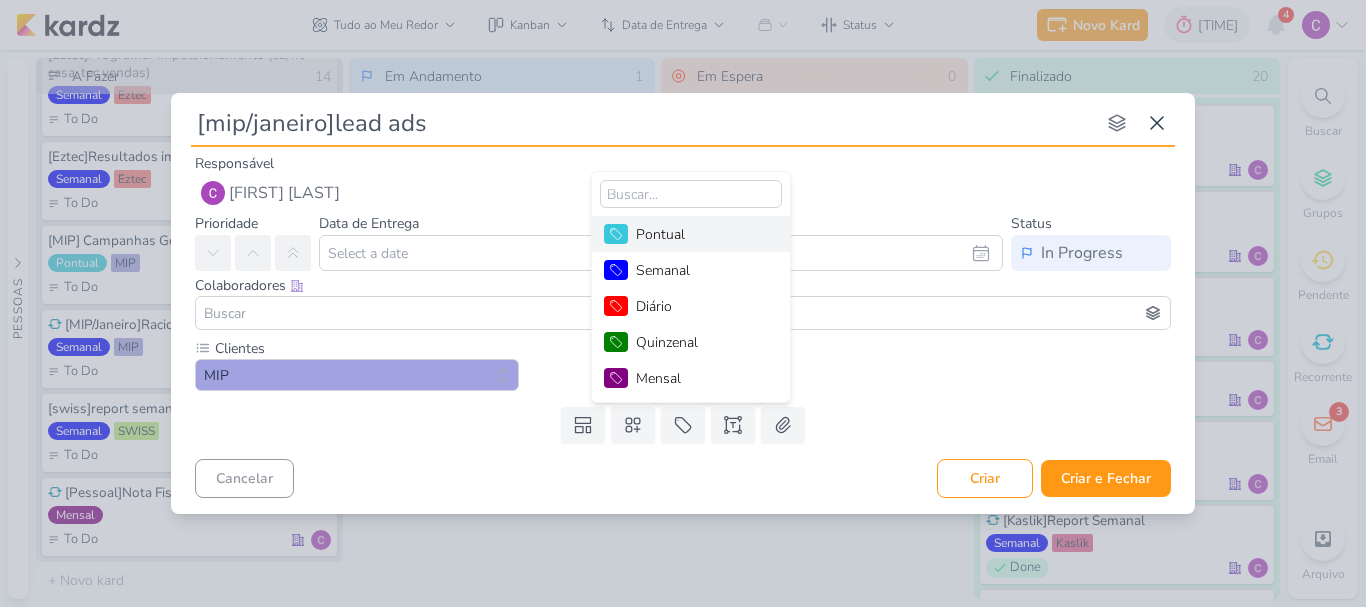 click on "Pontual" at bounding box center (691, 234) 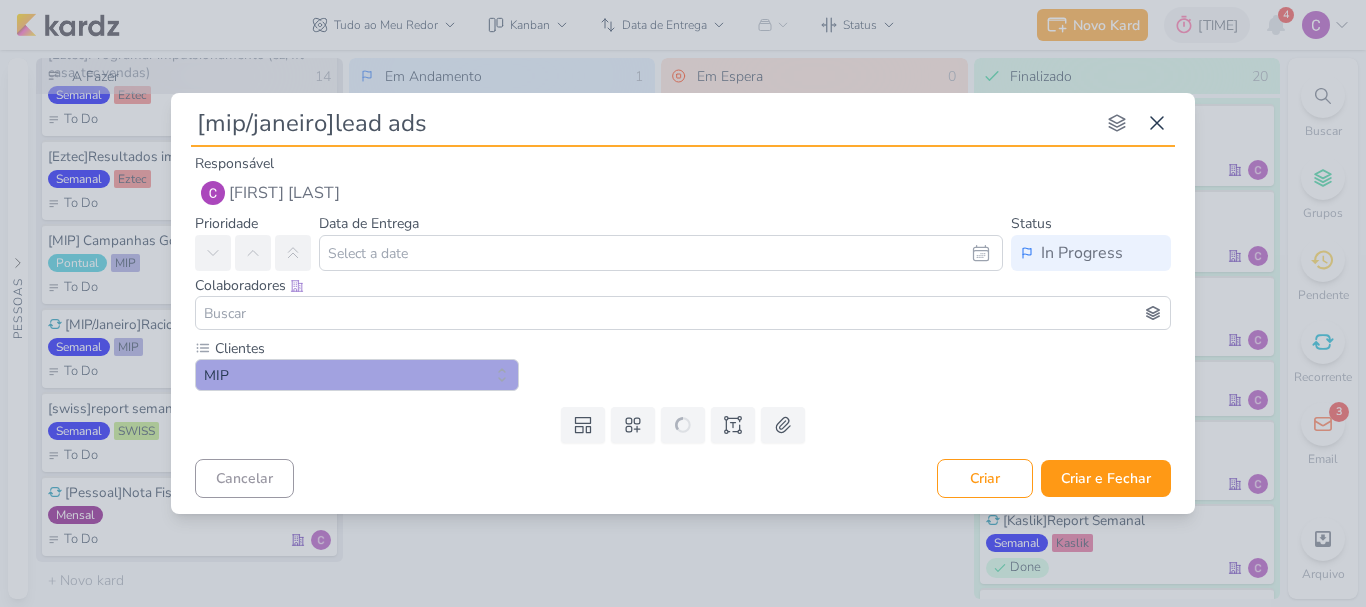 type 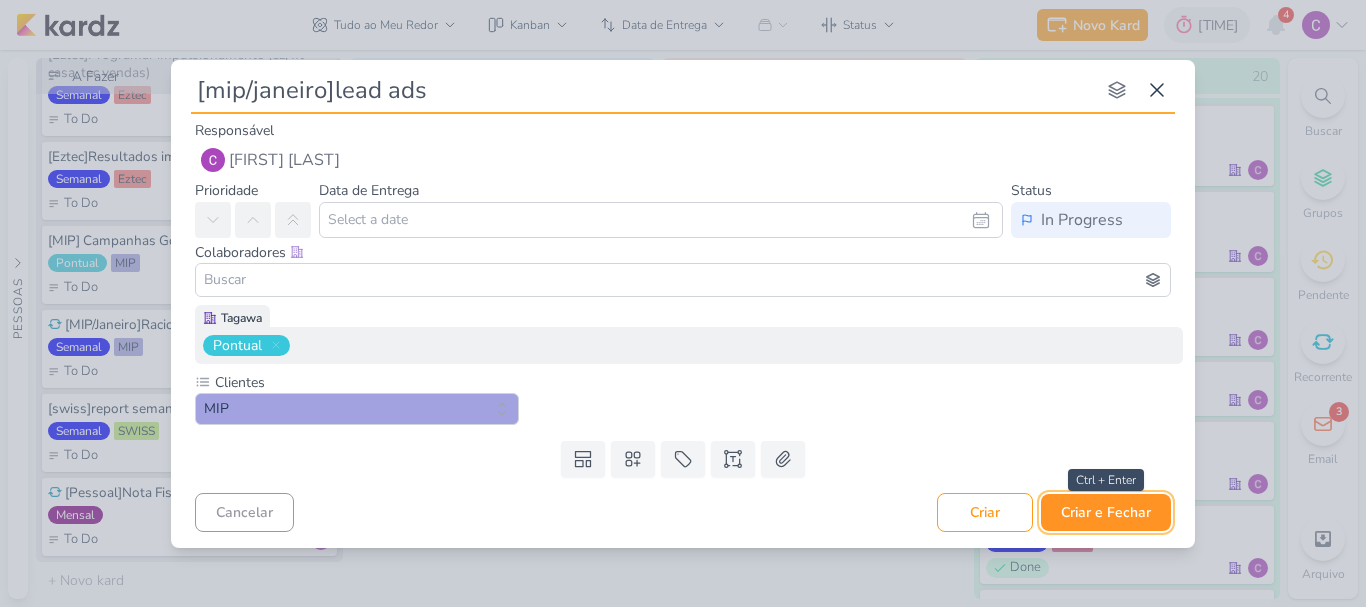 click on "Criar e Fechar" at bounding box center (1106, 512) 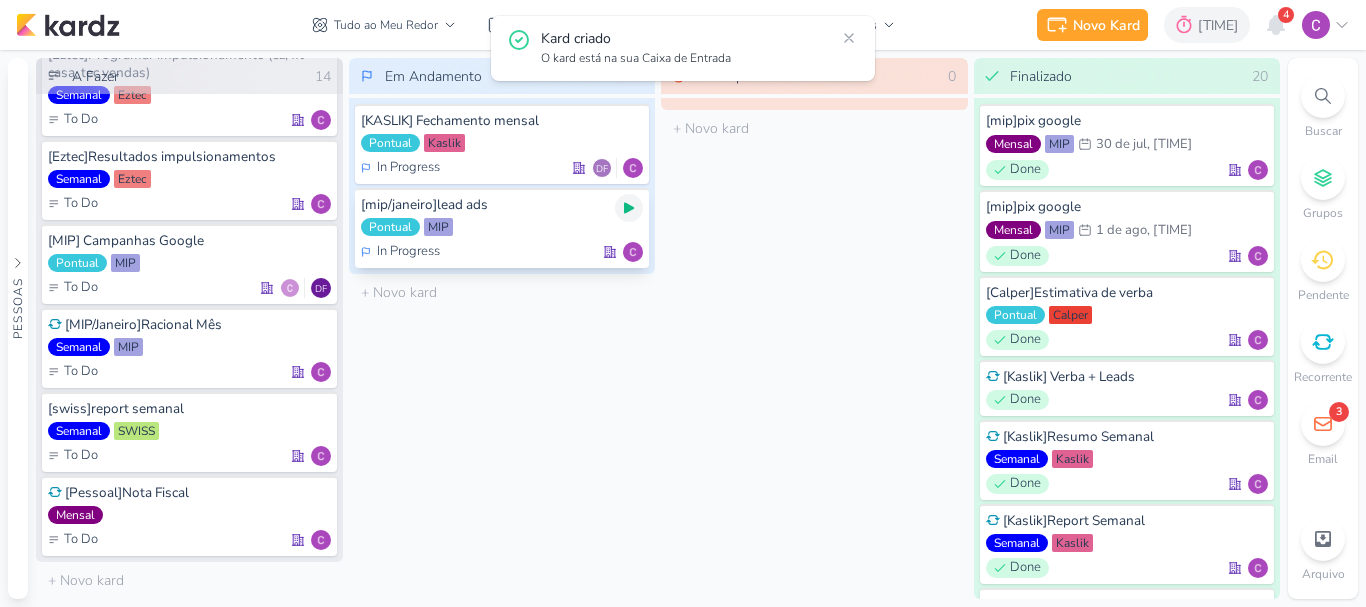 click at bounding box center [629, 208] 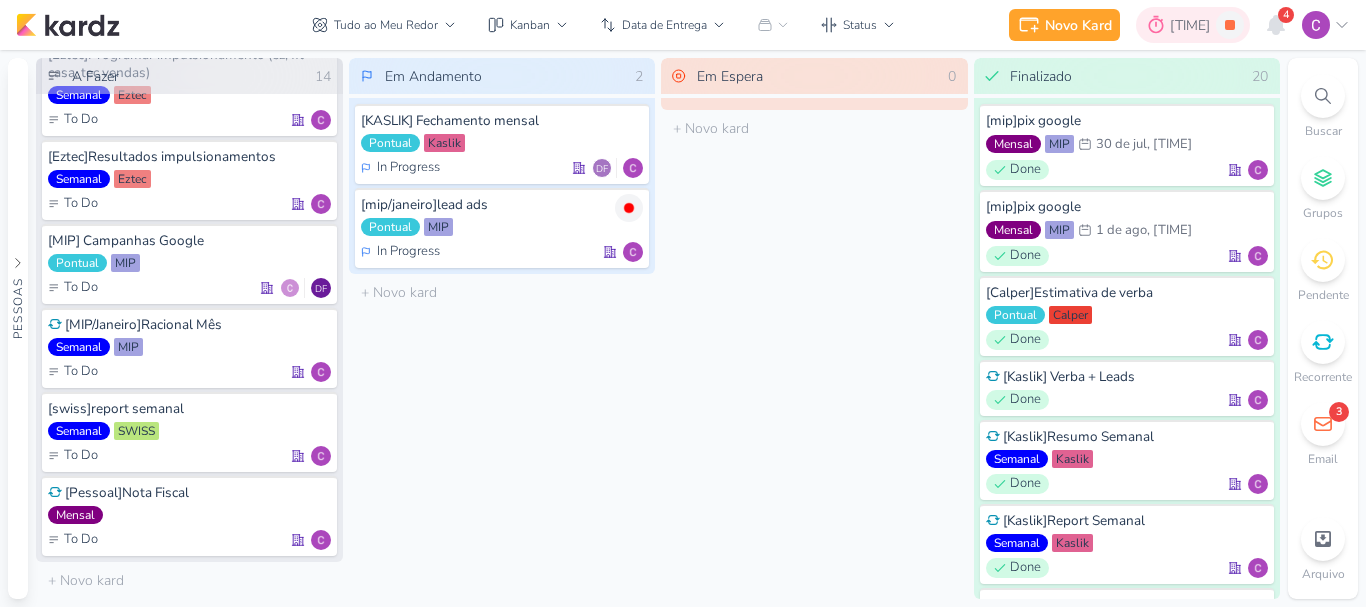 click 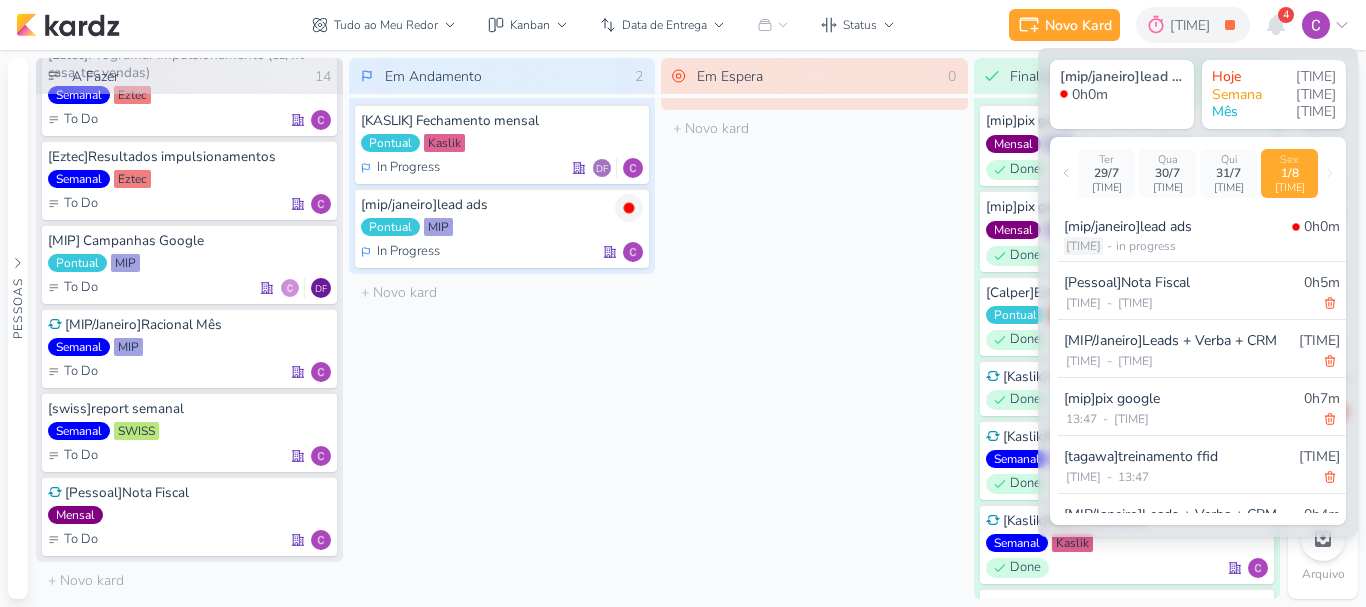 click on "[TIME]" at bounding box center [1083, 246] 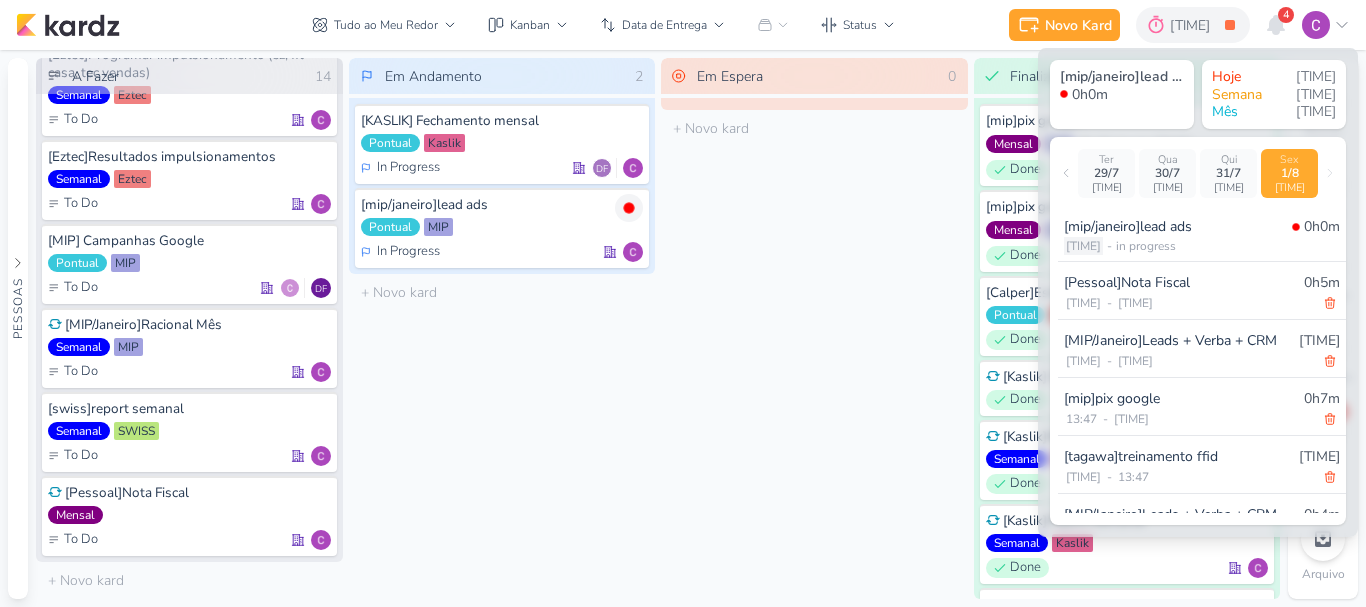 select on "16" 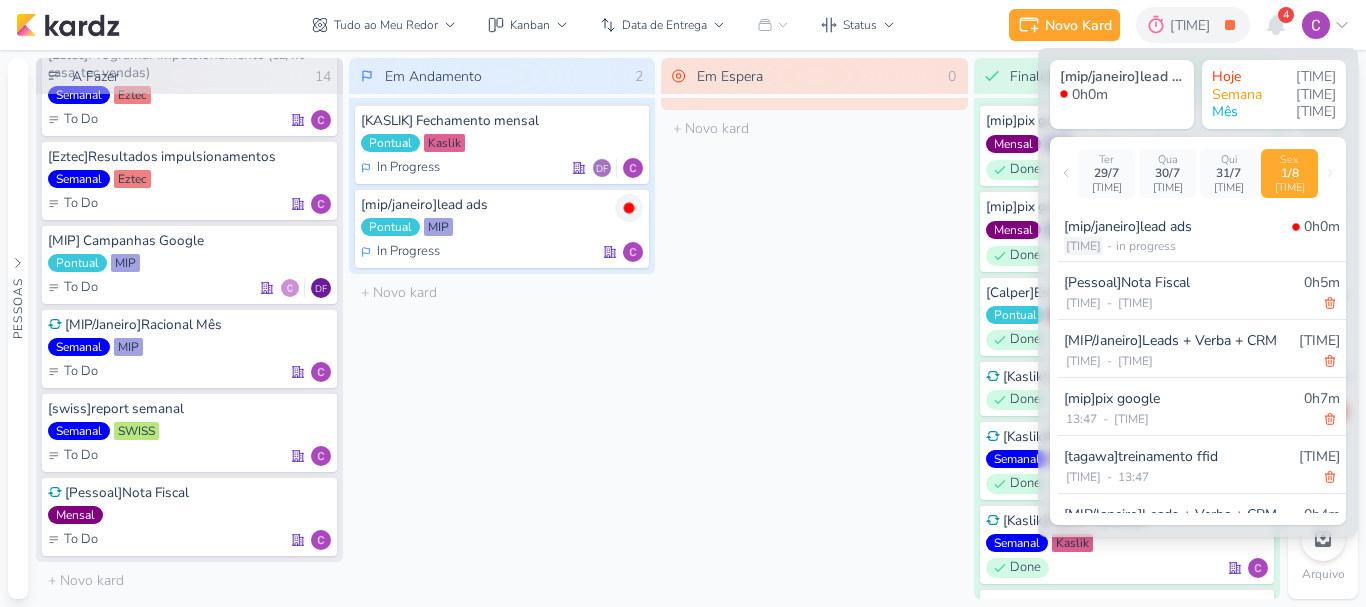 select on "8" 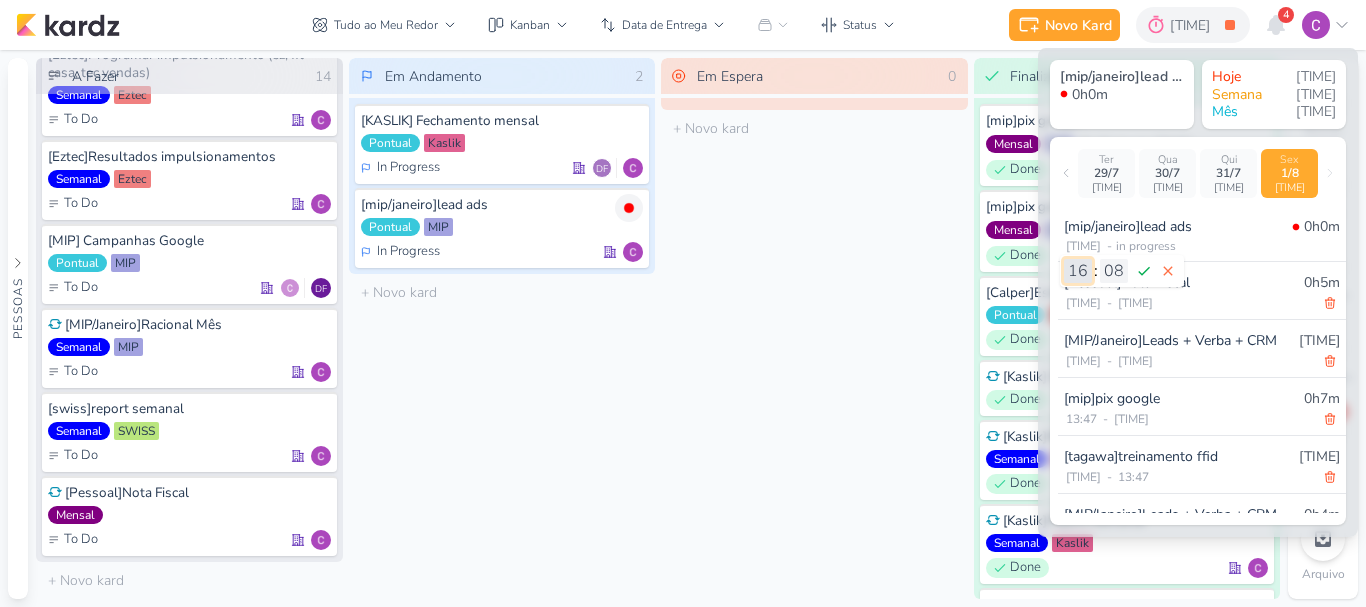 click on "00 01 02 03 04 05 06 07 08 09 10 11 12 13 14 15 16 17 18 19 20 21 22 23" at bounding box center [1078, 271] 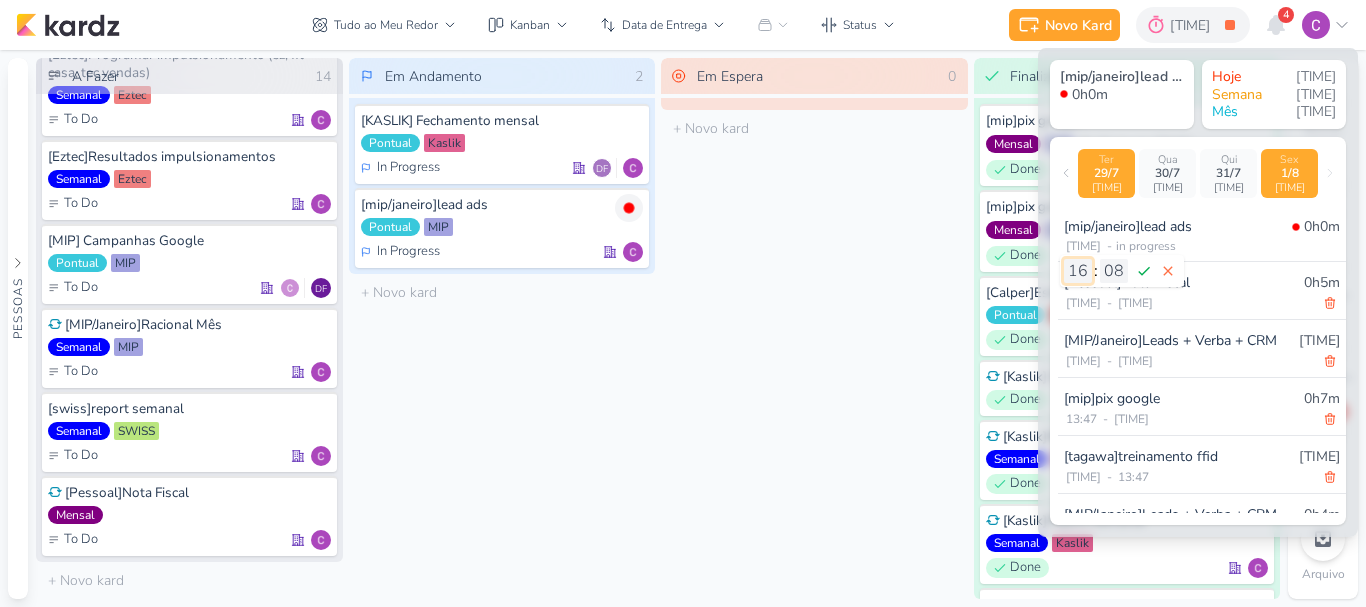 select on "14" 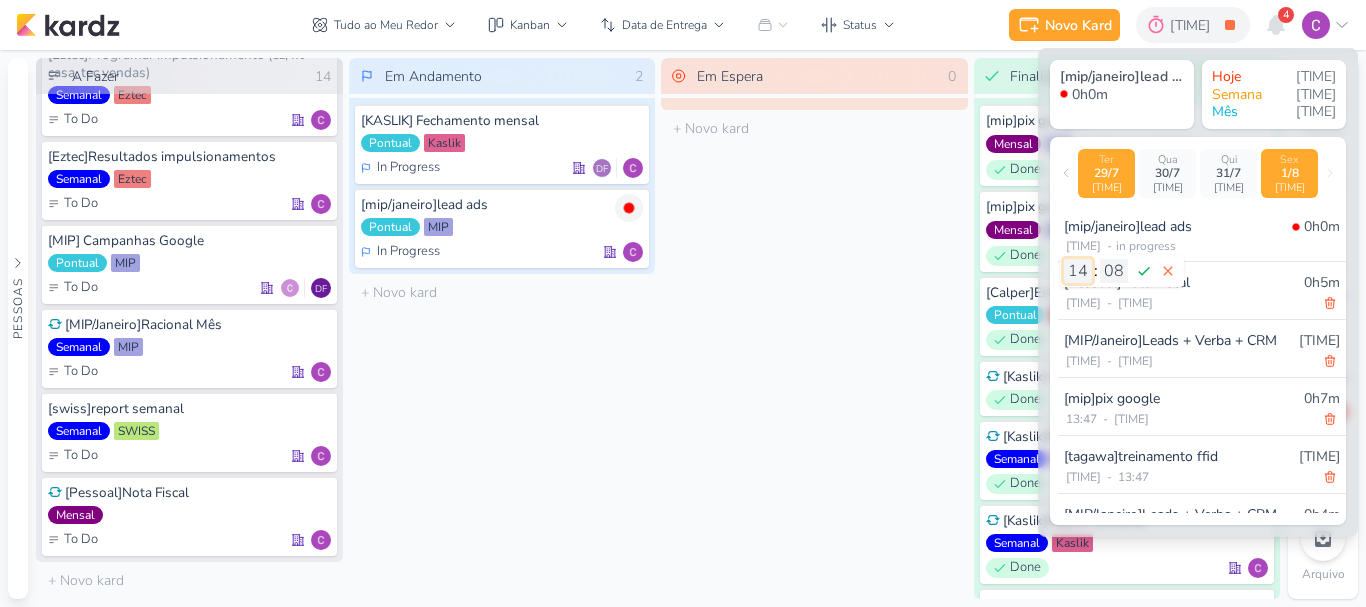 click on "00 01 02 03 04 05 06 07 08 09 10 11 12 13 14 15 16 17 18 19 20 21 22 23" at bounding box center (1078, 271) 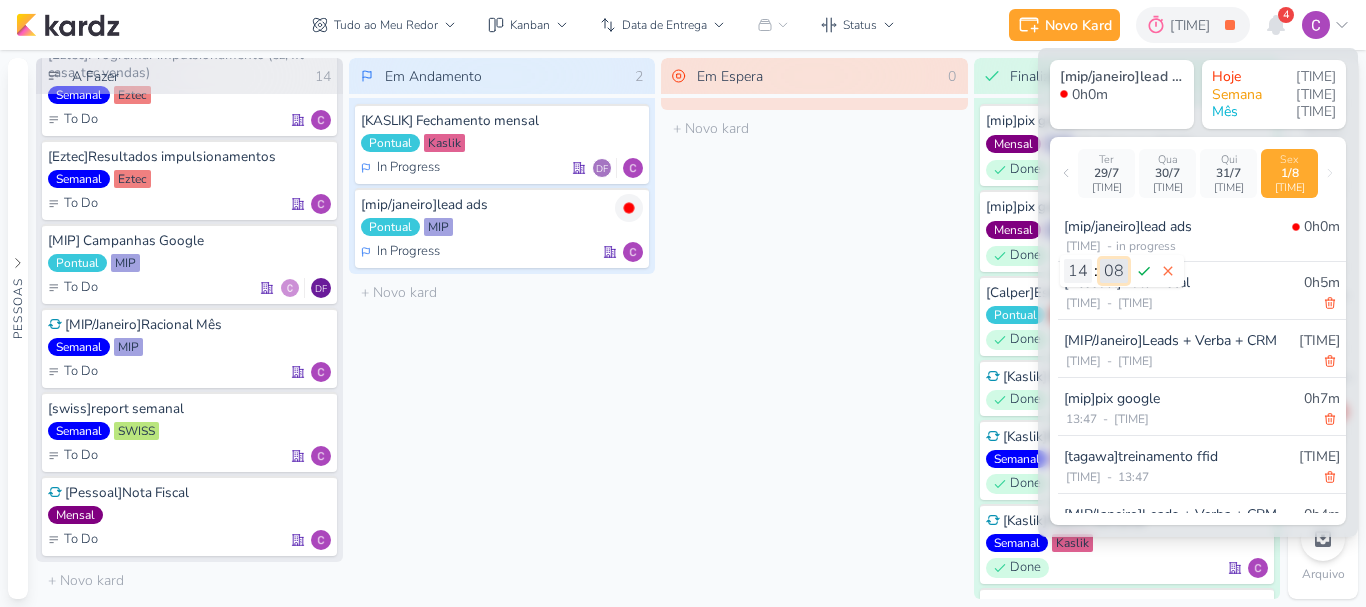 click on "00 01 02 03 04 05 06 07 08 09 10 11 12 13 14 15 16 17 18 19 20 21 22 23 24 25 26 27 28 29 30 31 32 33 34 35 36 37 38 39 40 41 42 43 44 45 46 47 48 49 50 51 52 53 54 55 56 57 58 59" at bounding box center [1114, 271] 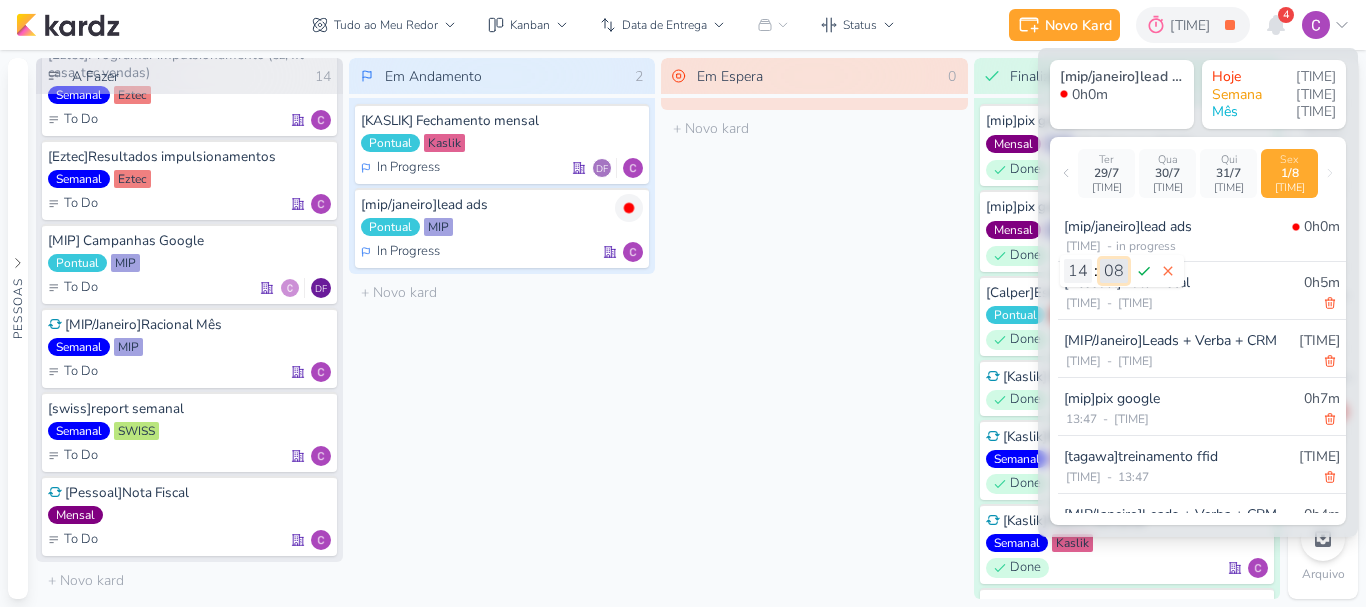 select on "39" 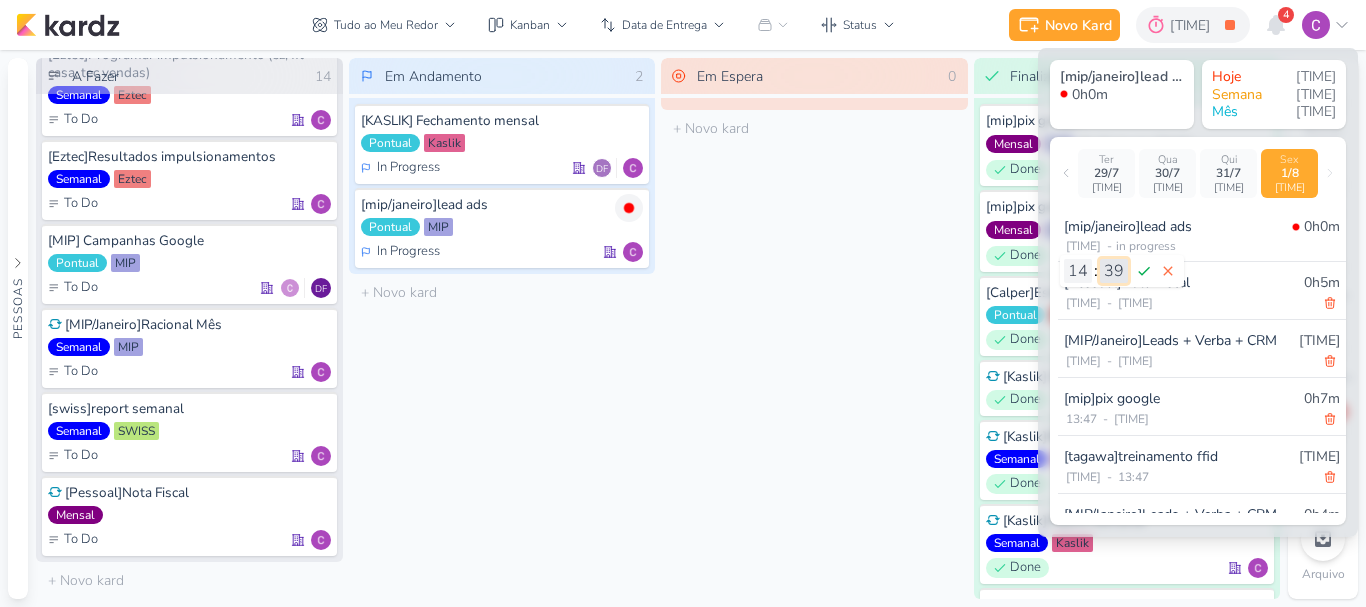 click on "00 01 02 03 04 05 06 07 08 09 10 11 12 13 14 15 16 17 18 19 20 21 22 23 24 25 26 27 28 29 30 31 32 33 34 35 36 37 38 39 40 41 42 43 44 45 46 47 48 49 50 51 52 53 54 55 56 57 58 59" at bounding box center [1114, 271] 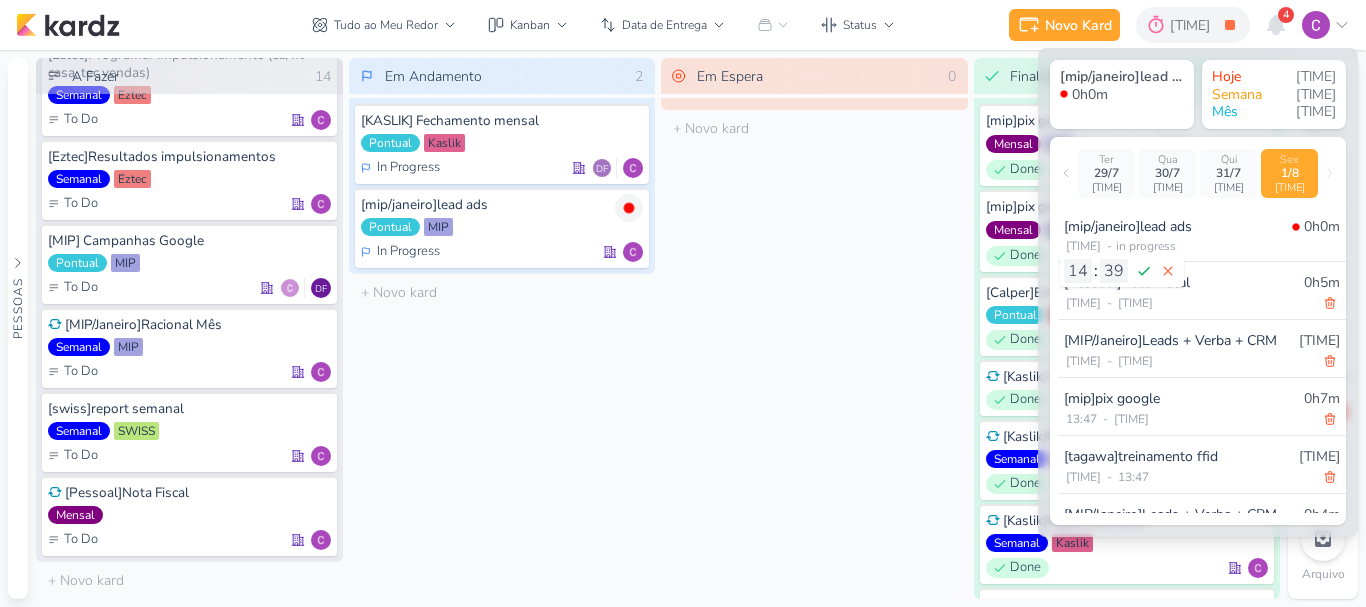 click 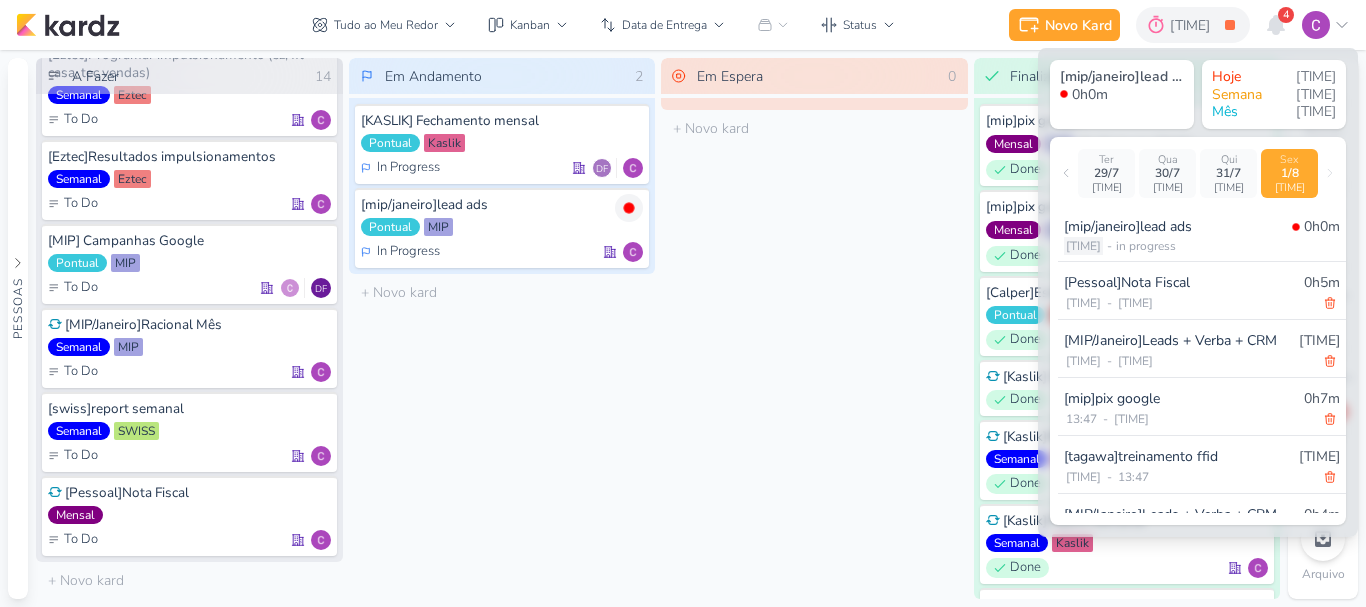 click on "[TIME]" at bounding box center (1083, 246) 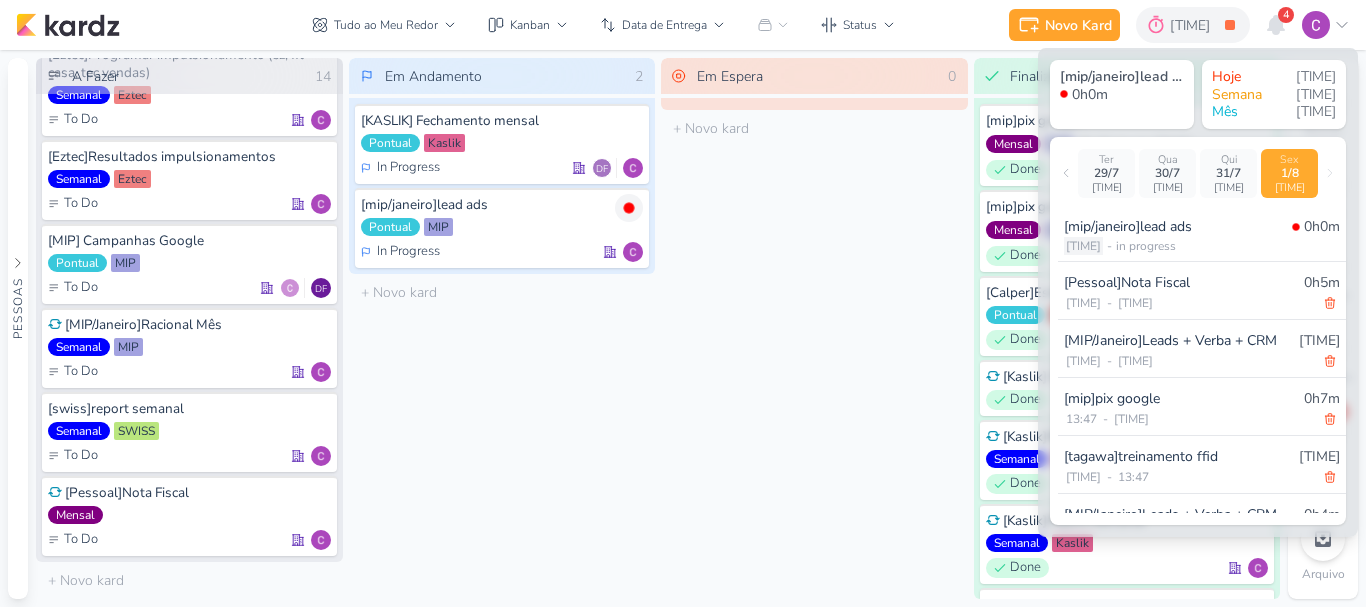 select on "16" 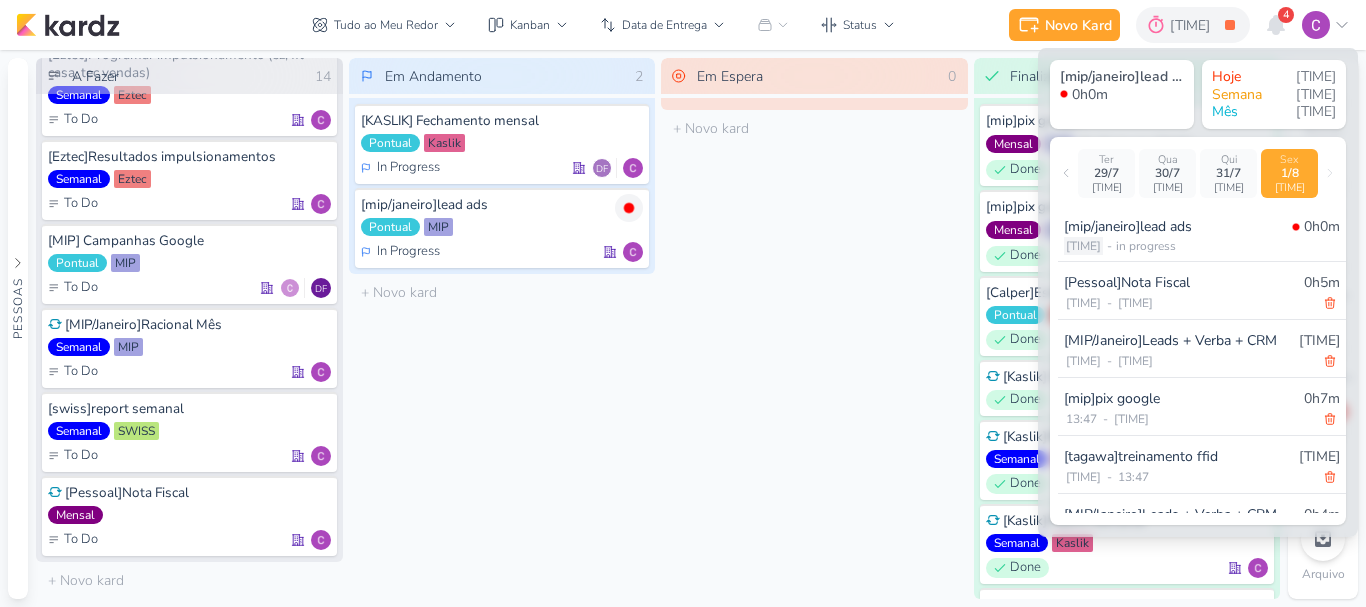 select on "8" 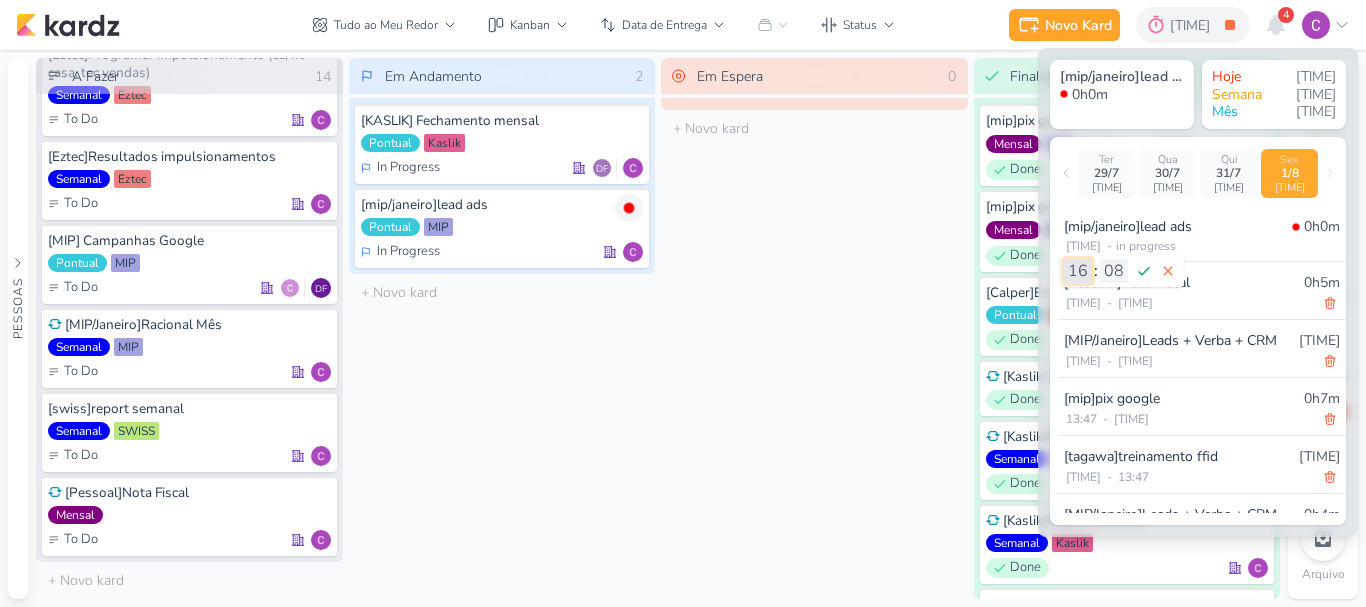 click on "00 01 02 03 04 05 06 07 08 09 10 11 12 13 14 15 16 17 18 19 20 21 22 23" at bounding box center (1078, 271) 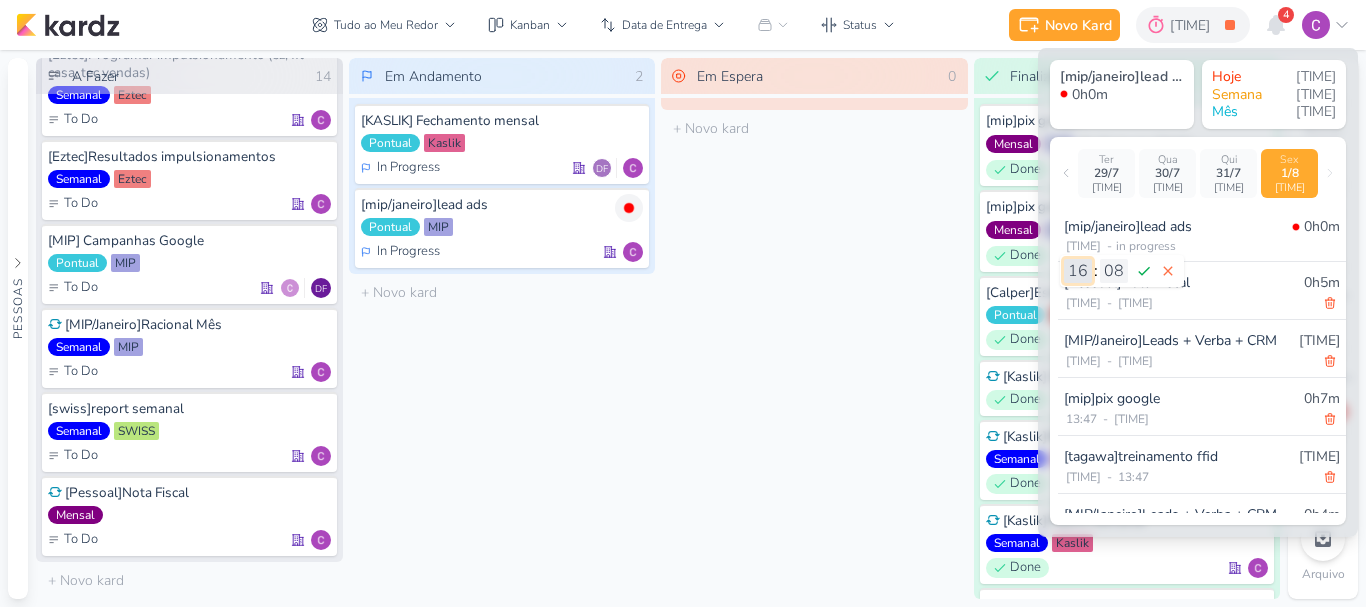 select on "14" 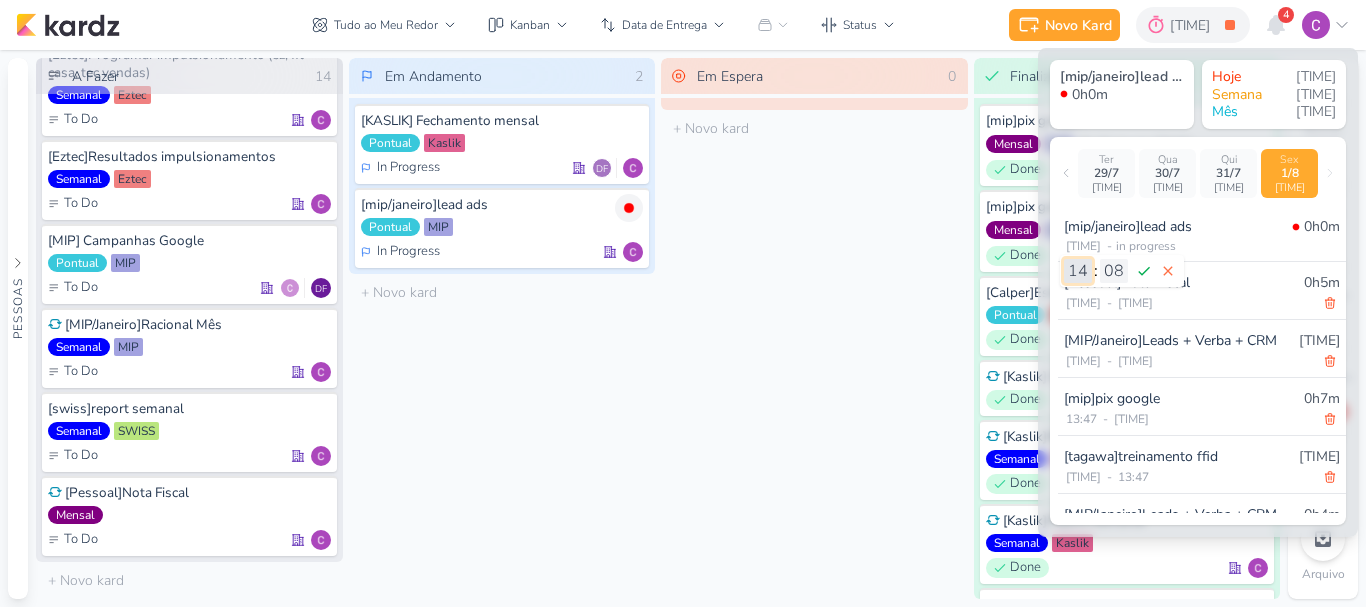 click on "00 01 02 03 04 05 06 07 08 09 10 11 12 13 14 15 16 17 18 19 20 21 22 23" at bounding box center (1078, 271) 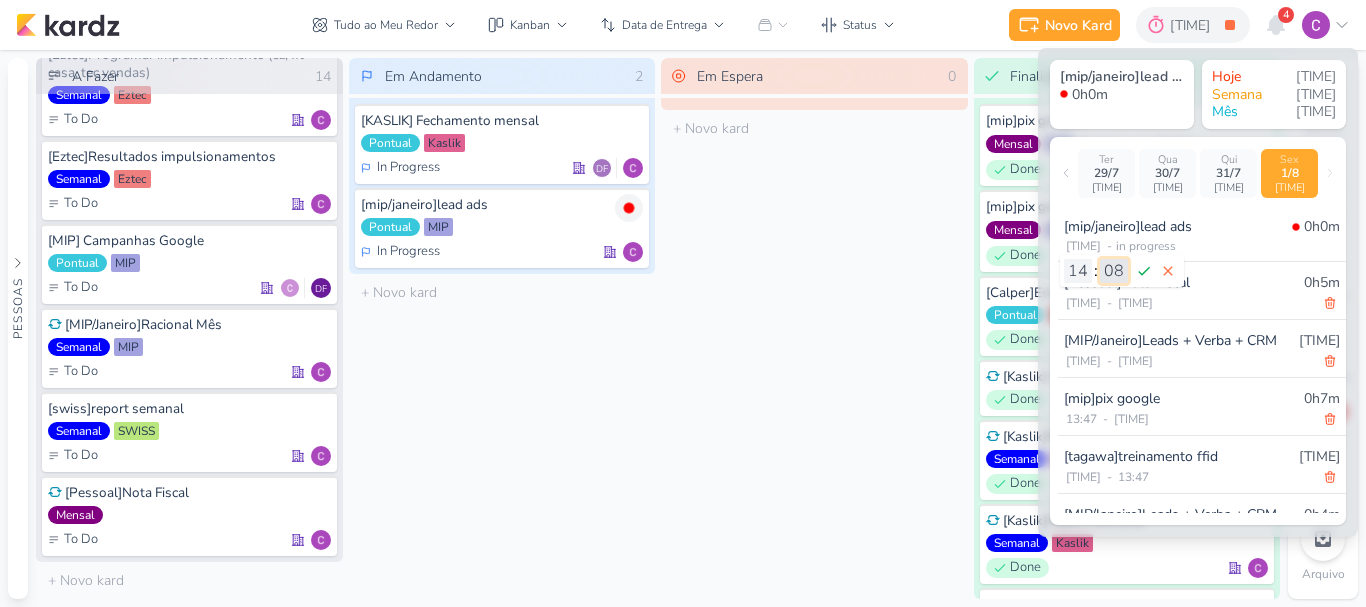 click on "00 01 02 03 04 05 06 07 08 09 10 11 12 13 14 15 16 17 18 19 20 21 22 23 24 25 26 27 28 29 30 31 32 33 34 35 36 37 38 39 40 41 42 43 44 45 46 47 48 49 50 51 52 53 54 55 56 57 58 59" at bounding box center (1114, 271) 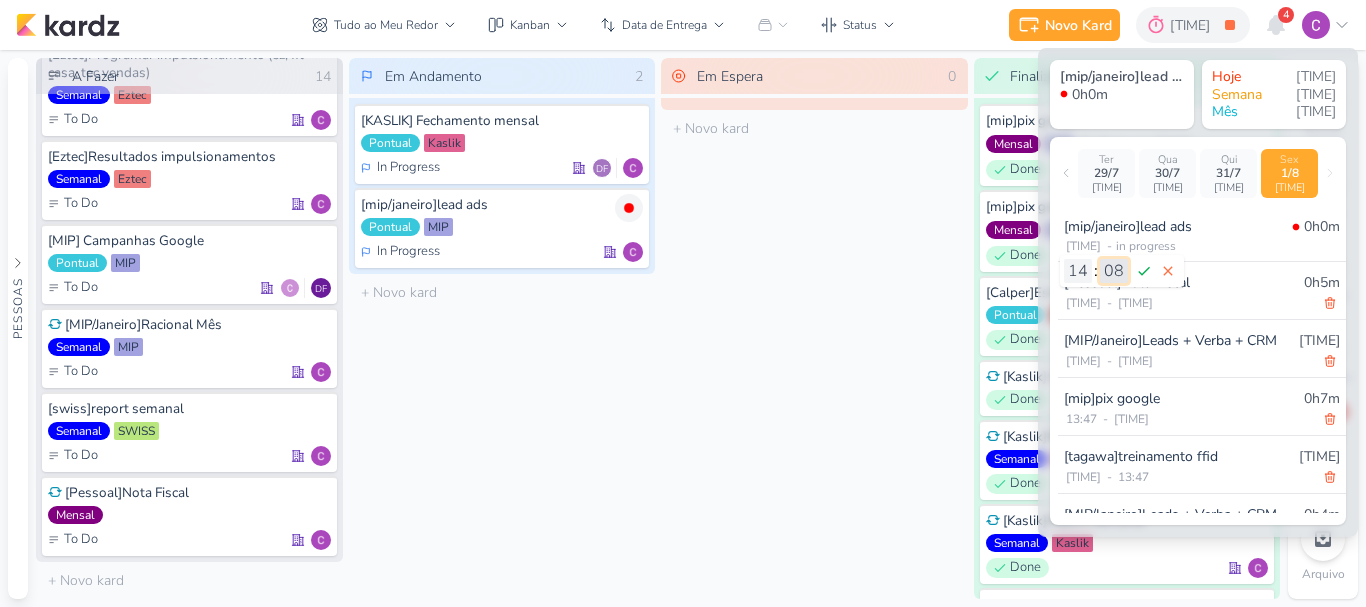 select on "50" 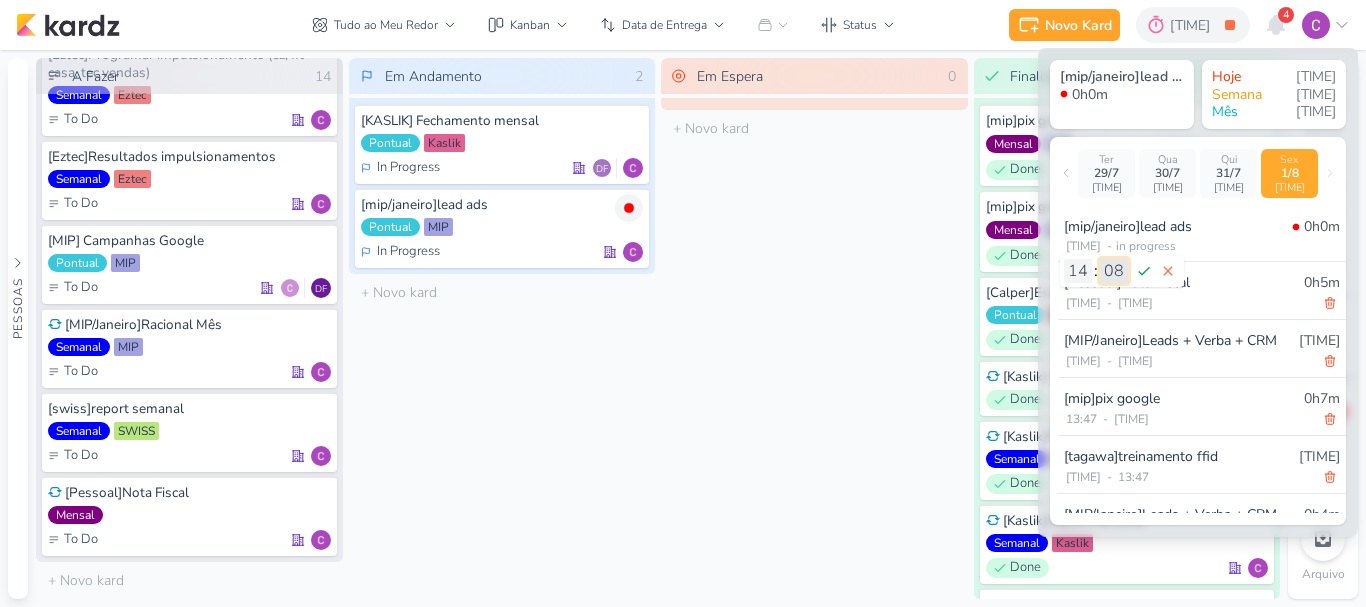 click on "00 01 02 03 04 05 06 07 08 09 10 11 12 13 14 15 16 17 18 19 20 21 22 23 24 25 26 27 28 29 30 31 32 33 34 35 36 37 38 39 40 41 42 43 44 45 46 47 48 49 50 51 52 53 54 55 56 57 58 59" at bounding box center [1114, 271] 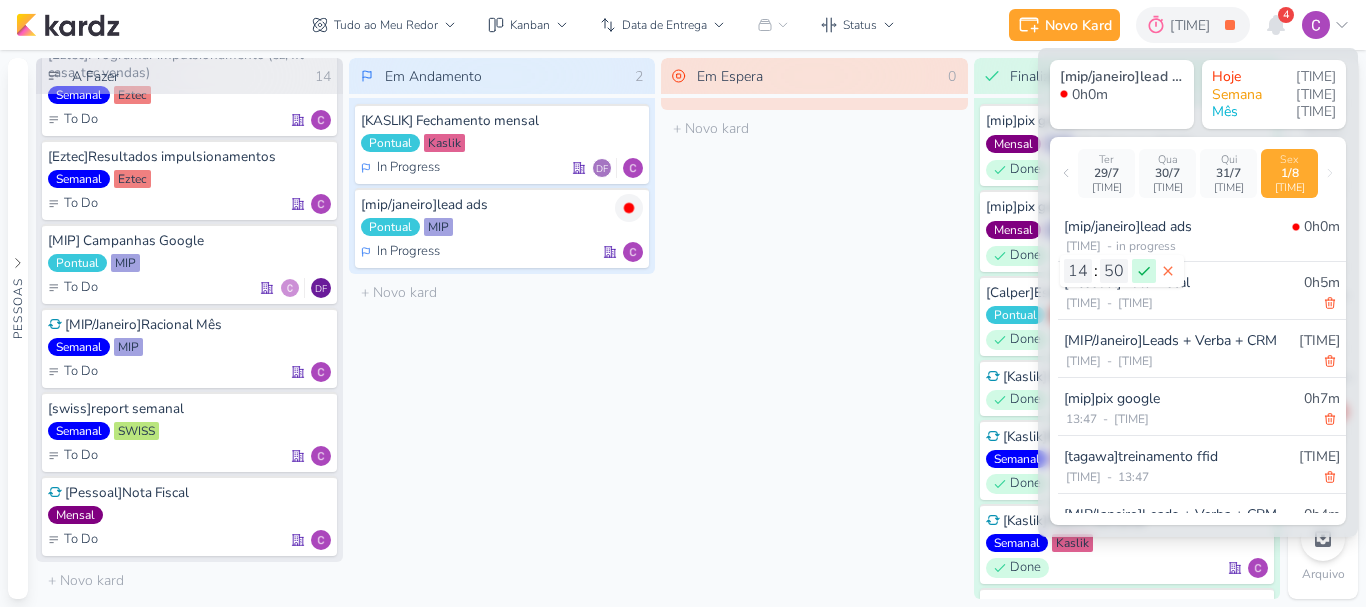 click 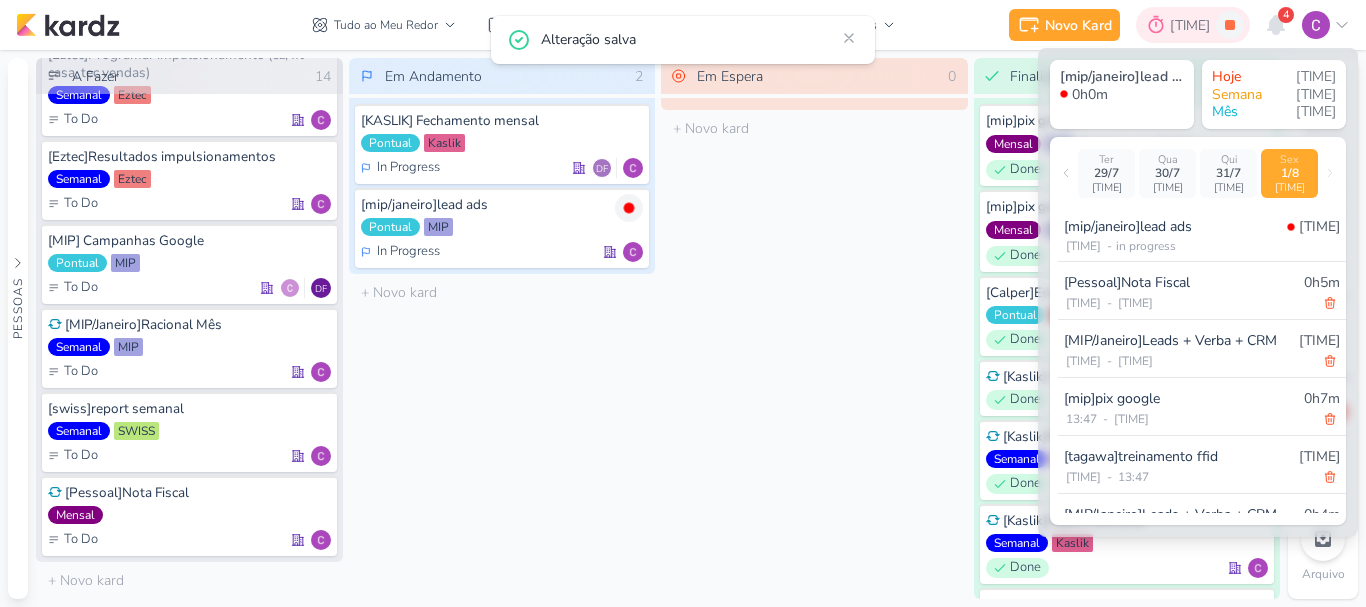 click on "[TIME]" at bounding box center (1193, 25) 